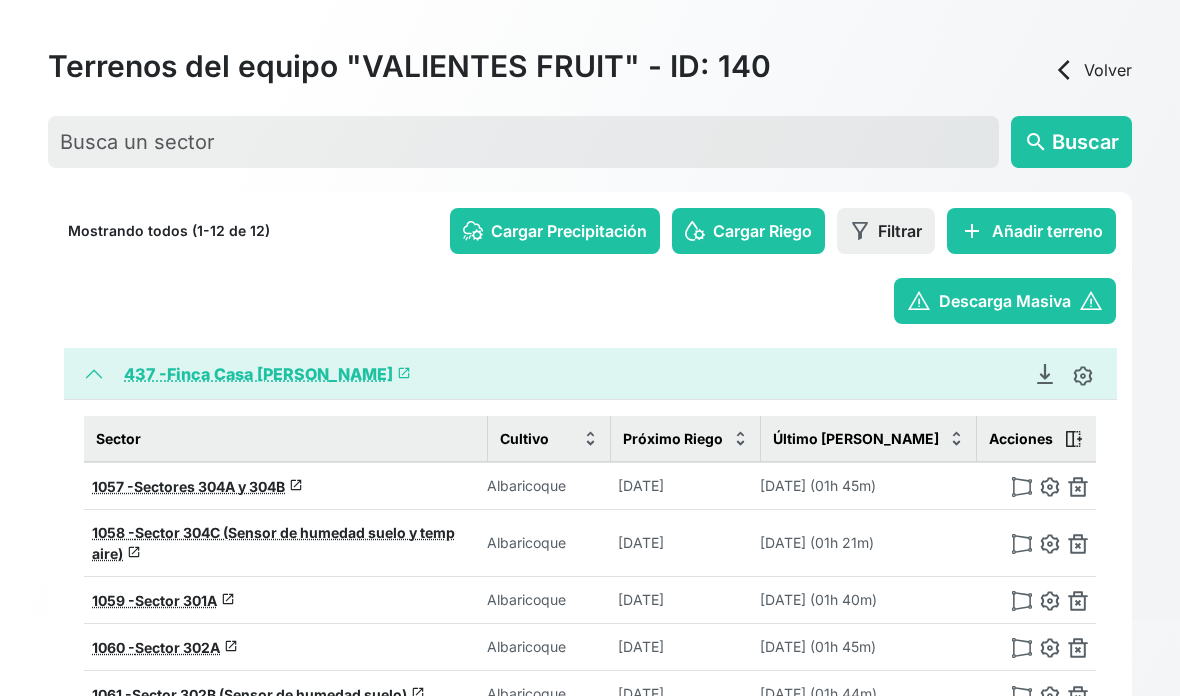 scroll, scrollTop: 0, scrollLeft: 0, axis: both 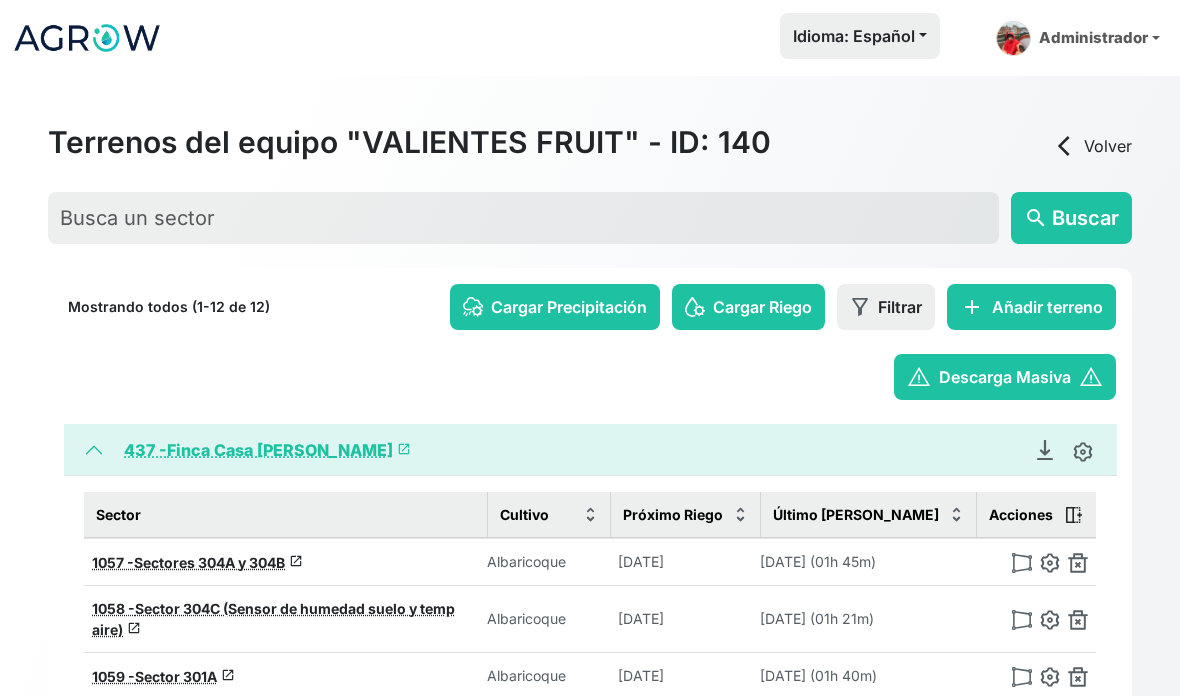 click 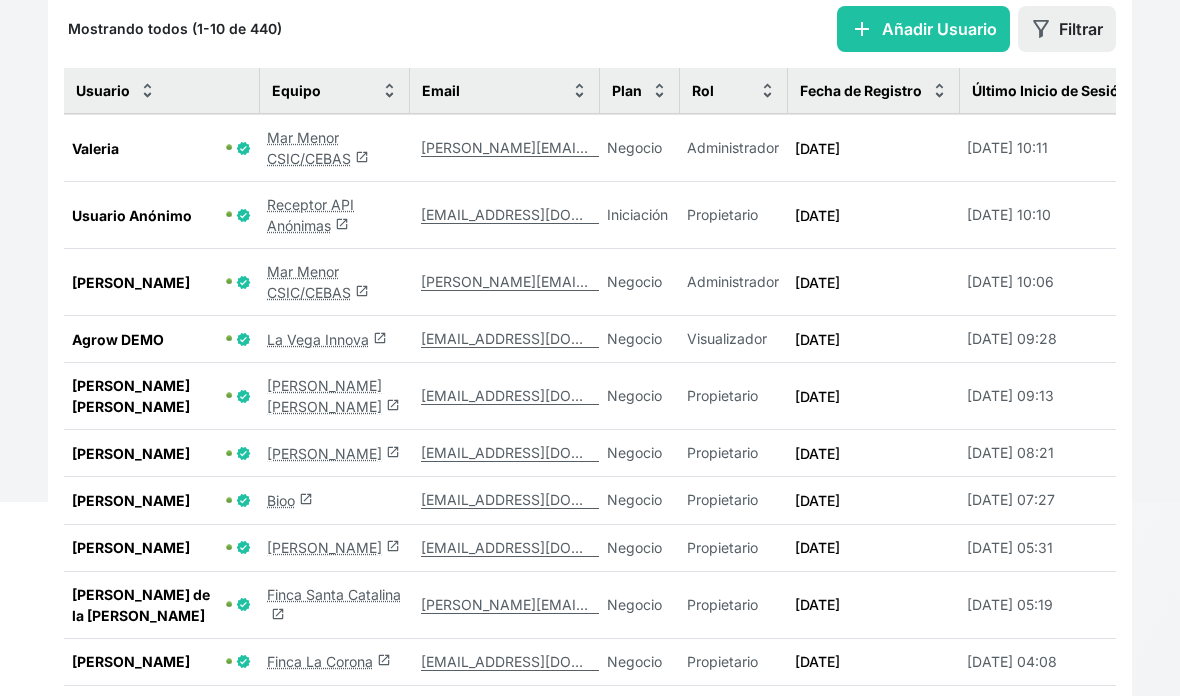 scroll, scrollTop: 339, scrollLeft: 0, axis: vertical 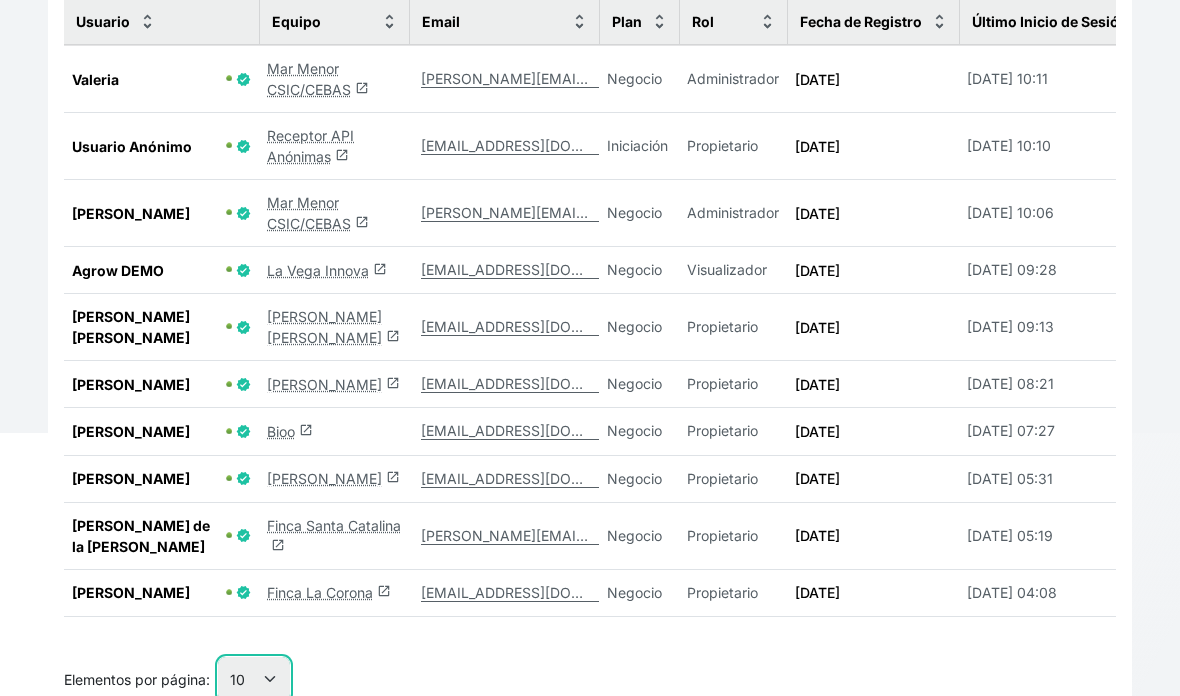 click on "10 25 50 100" 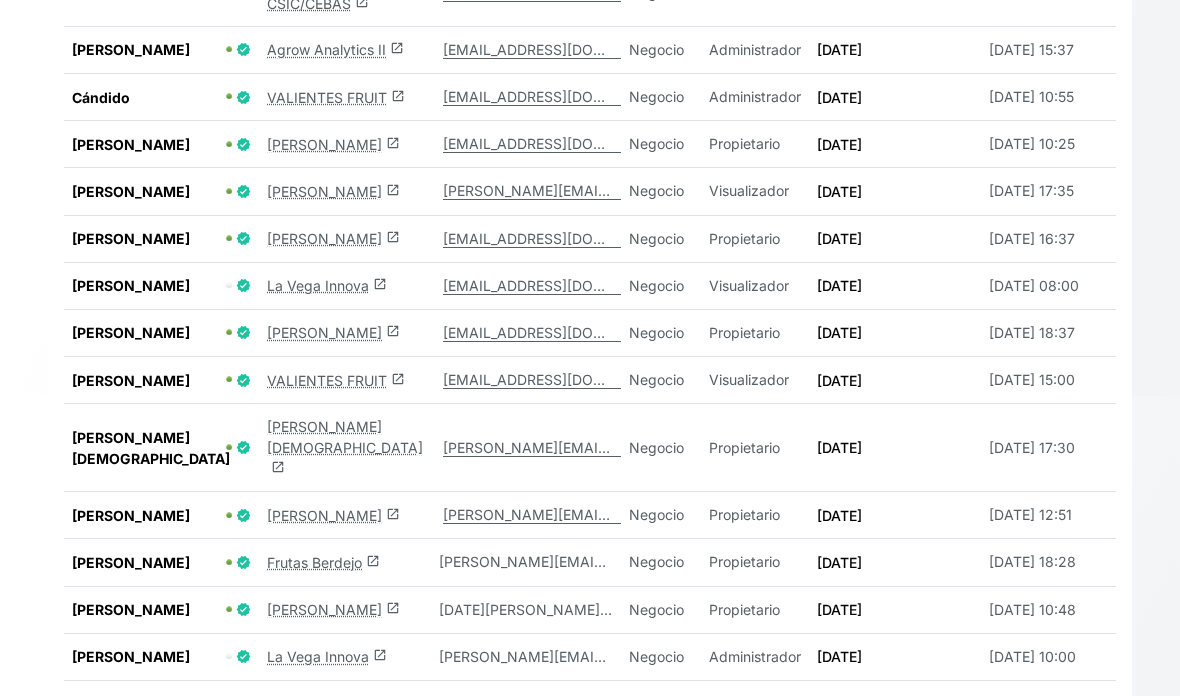 scroll, scrollTop: 996, scrollLeft: 0, axis: vertical 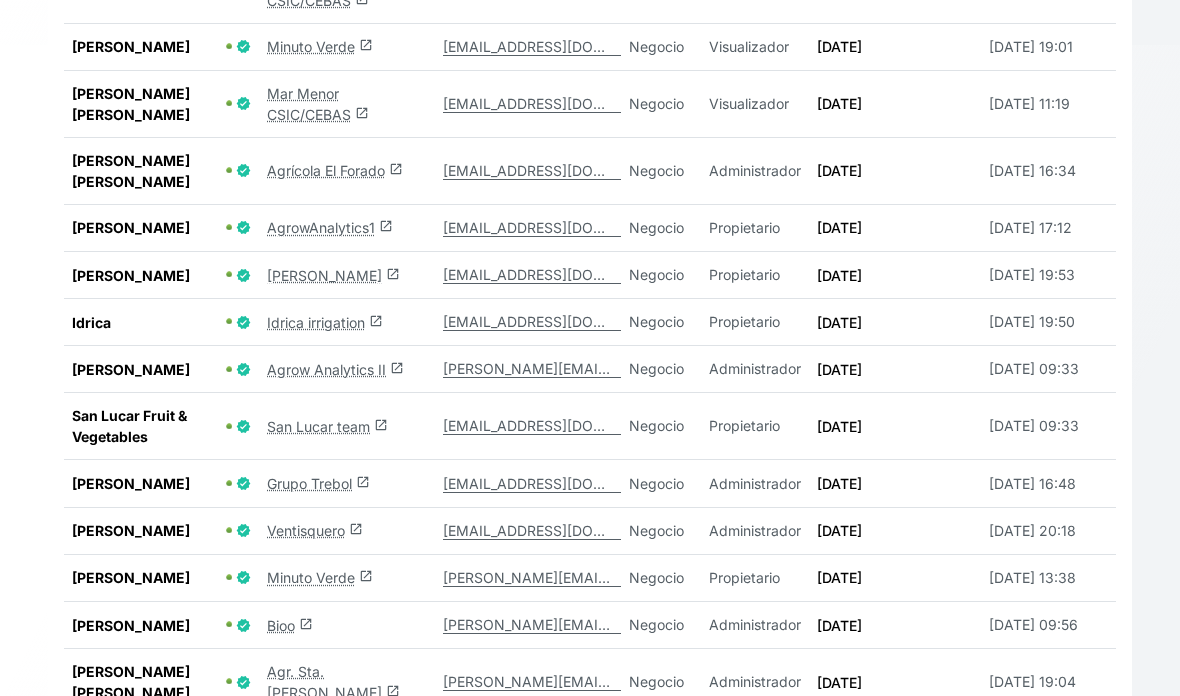 click on "Grupo Trebol  launch" 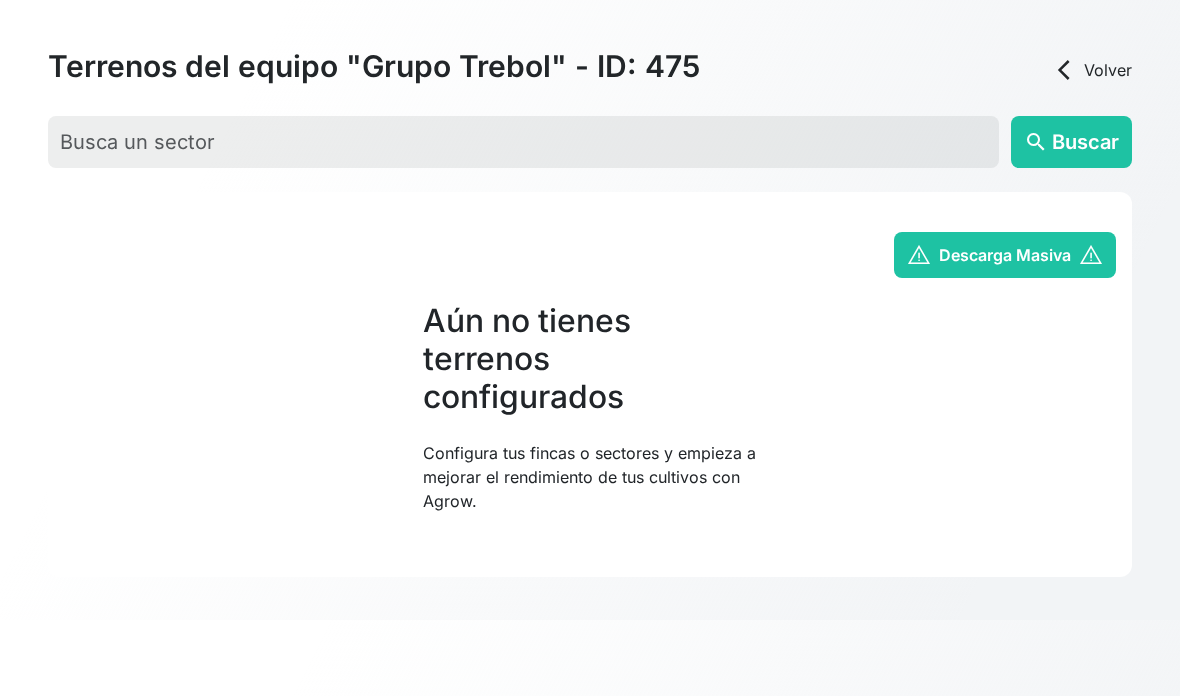 scroll, scrollTop: 76, scrollLeft: 0, axis: vertical 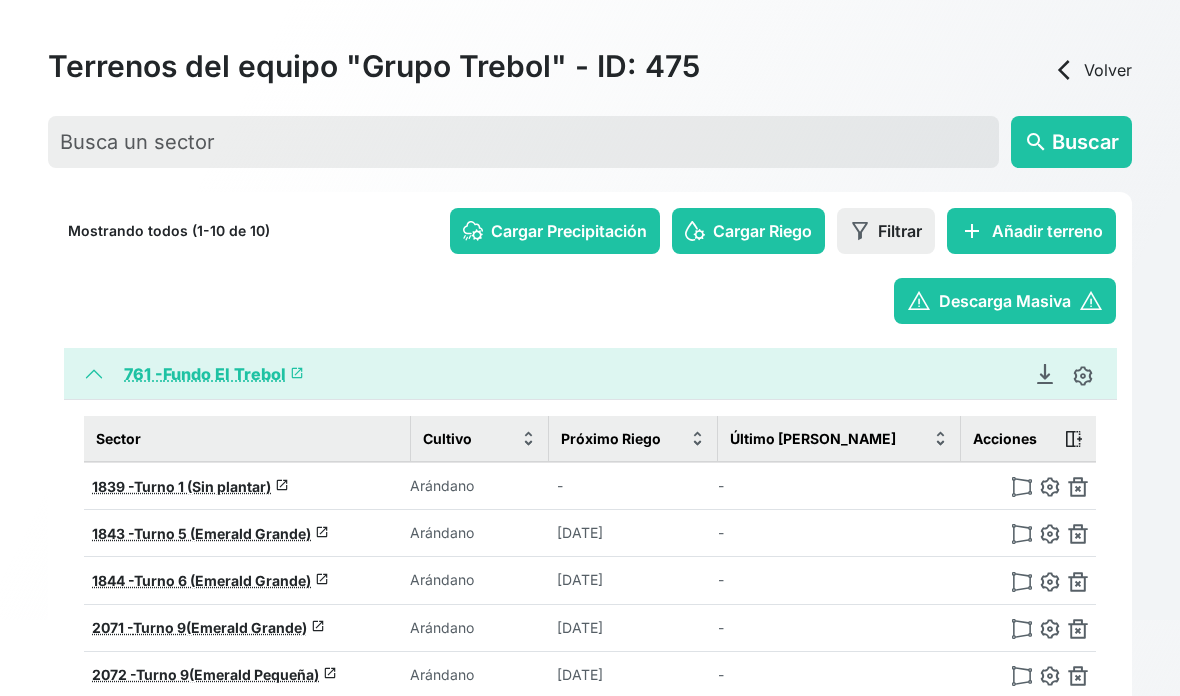 click on "761 -   Fundo El Trebol   launch" at bounding box center [214, 374] 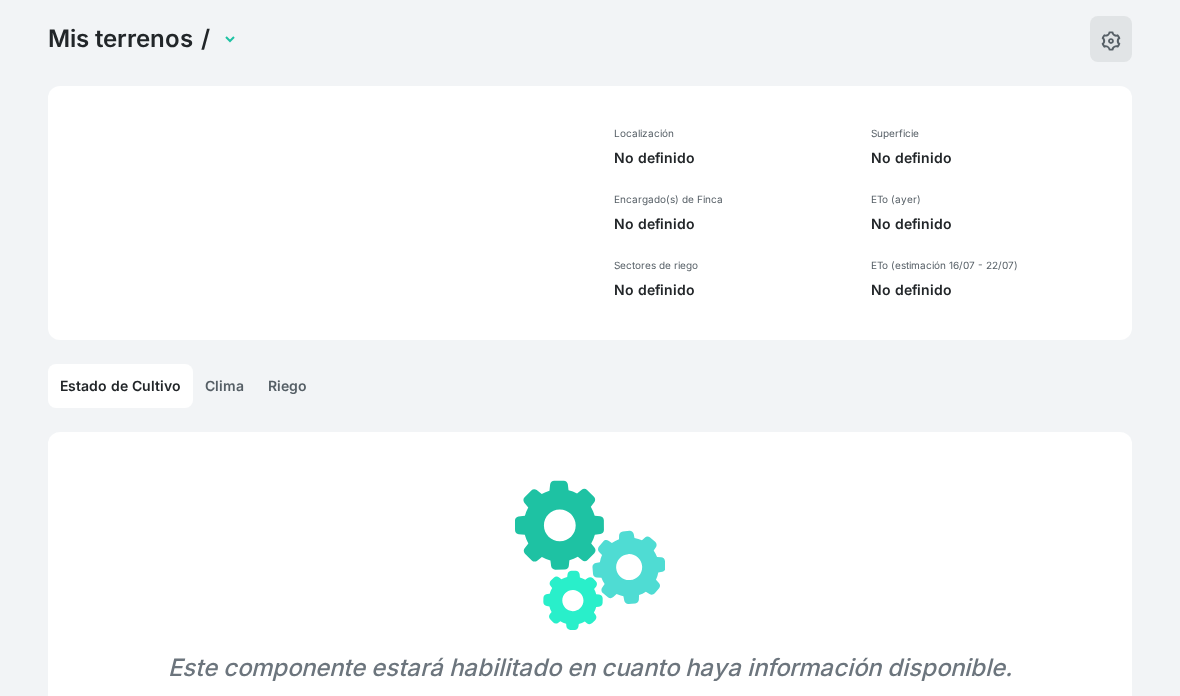 select on "761" 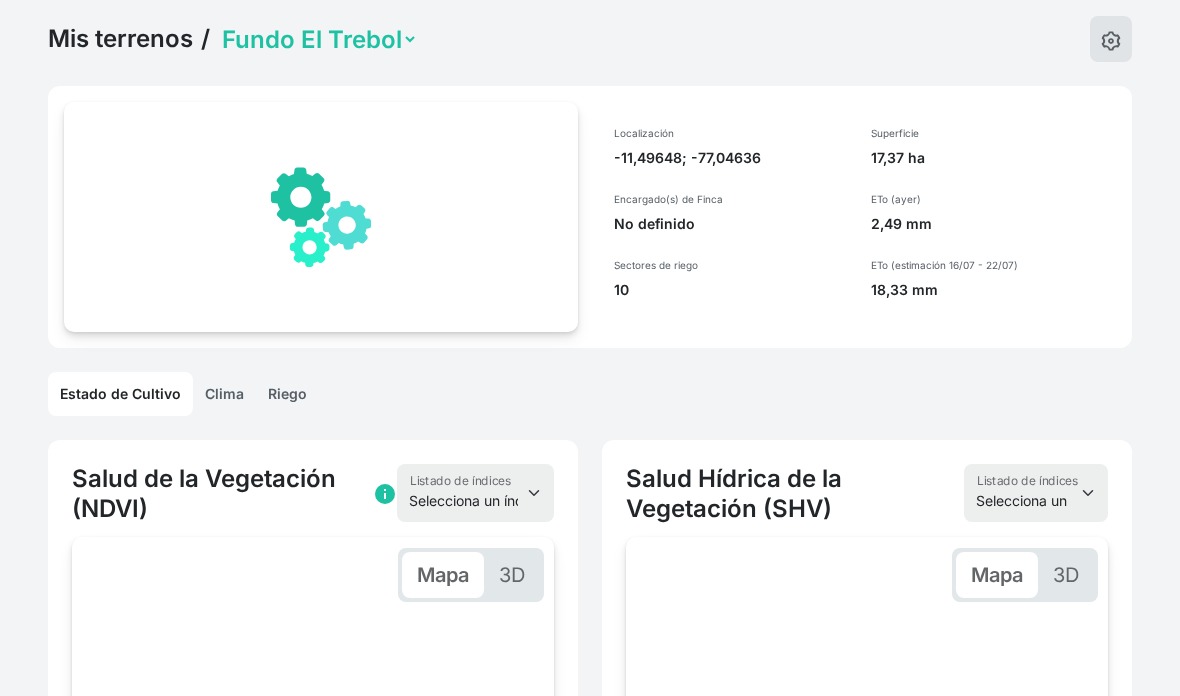 scroll, scrollTop: 0, scrollLeft: 145, axis: horizontal 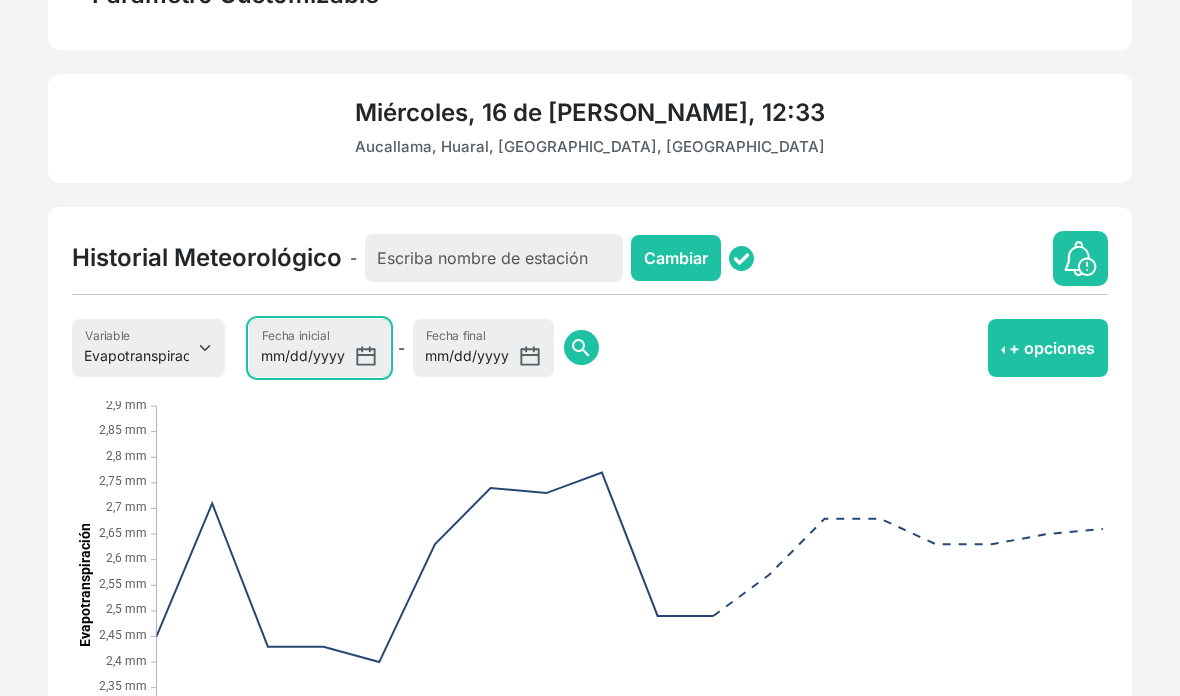 click on "[DATE]" at bounding box center (319, 348) 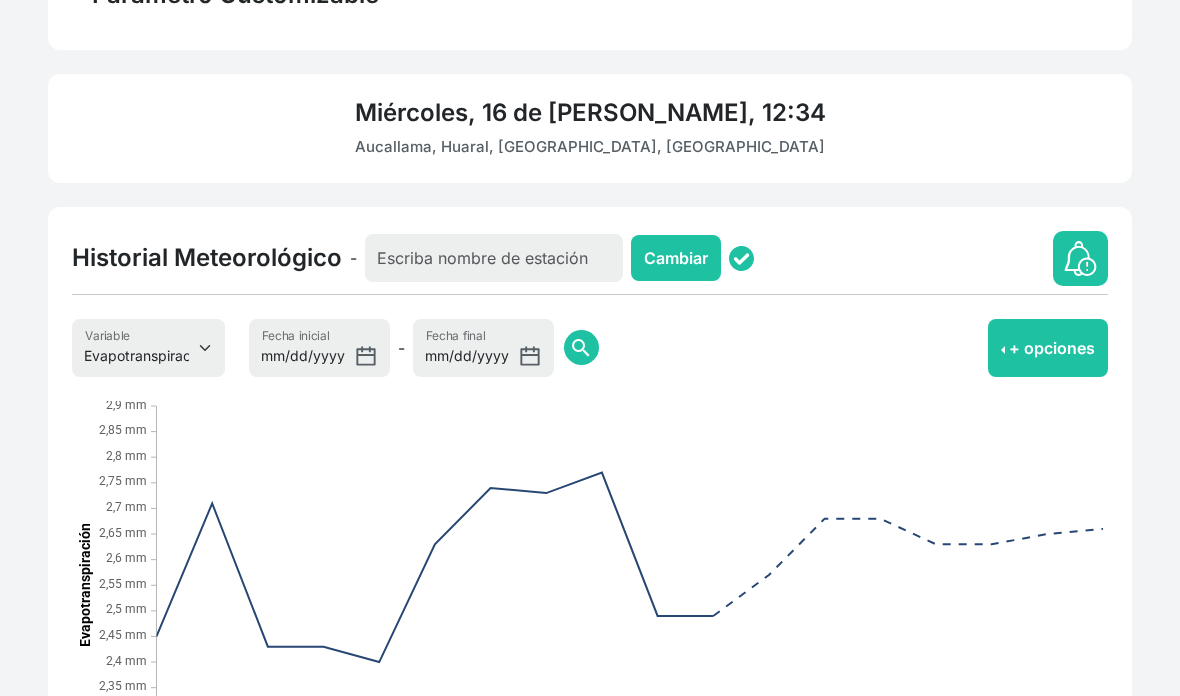 click 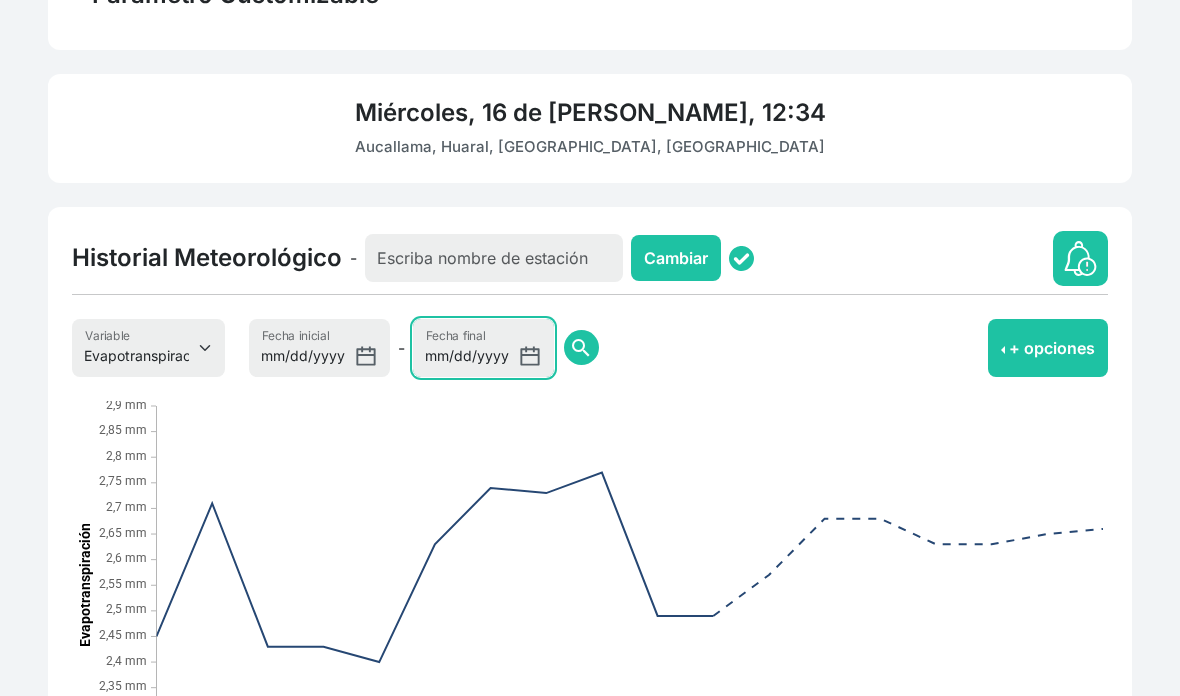 click on "[DATE]" at bounding box center (483, 348) 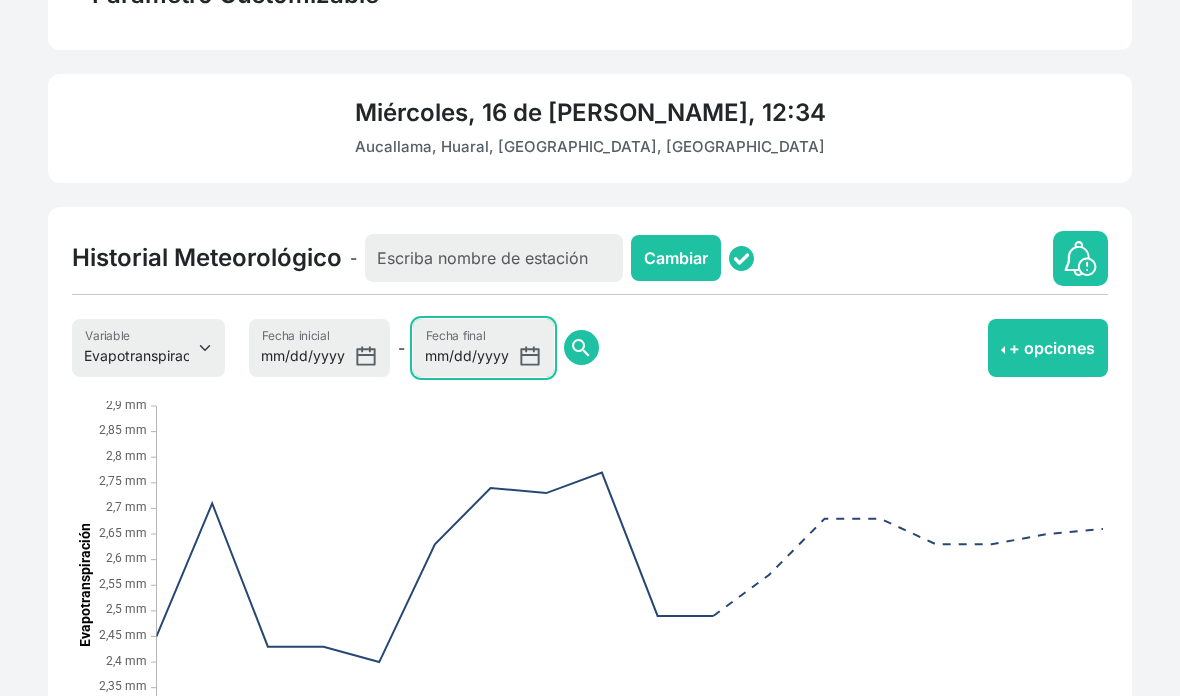 type on "[DATE]" 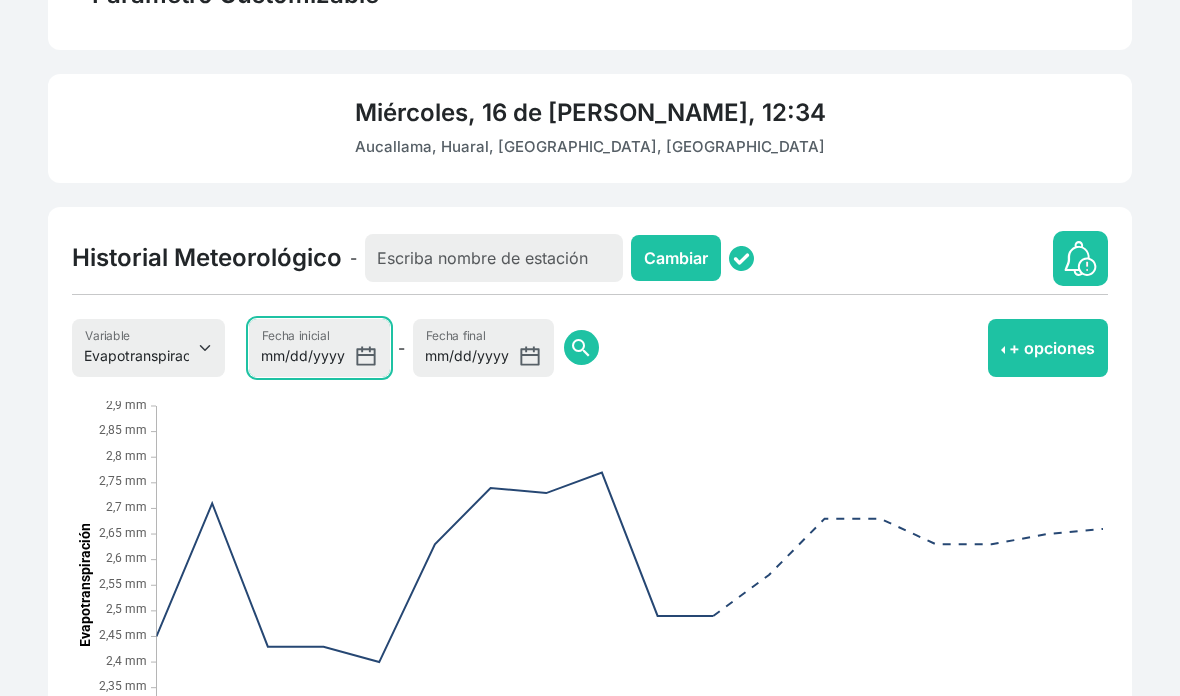 click on "[DATE]" at bounding box center [319, 348] 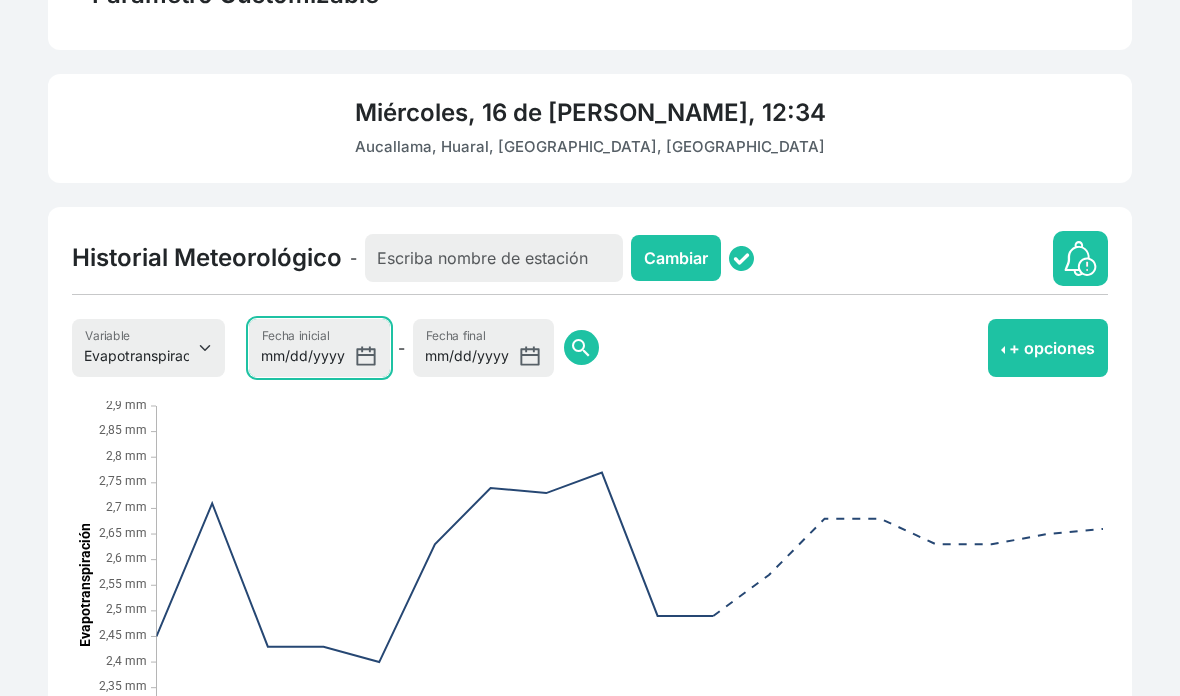 type on "[DATE]" 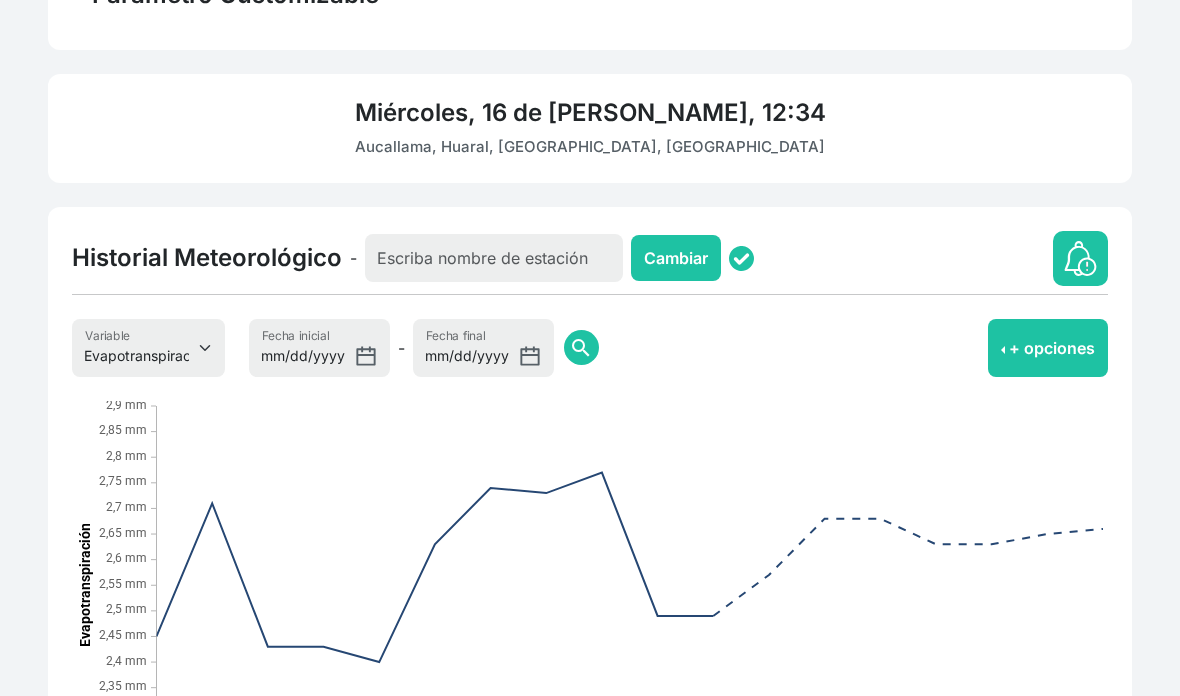click on "search" 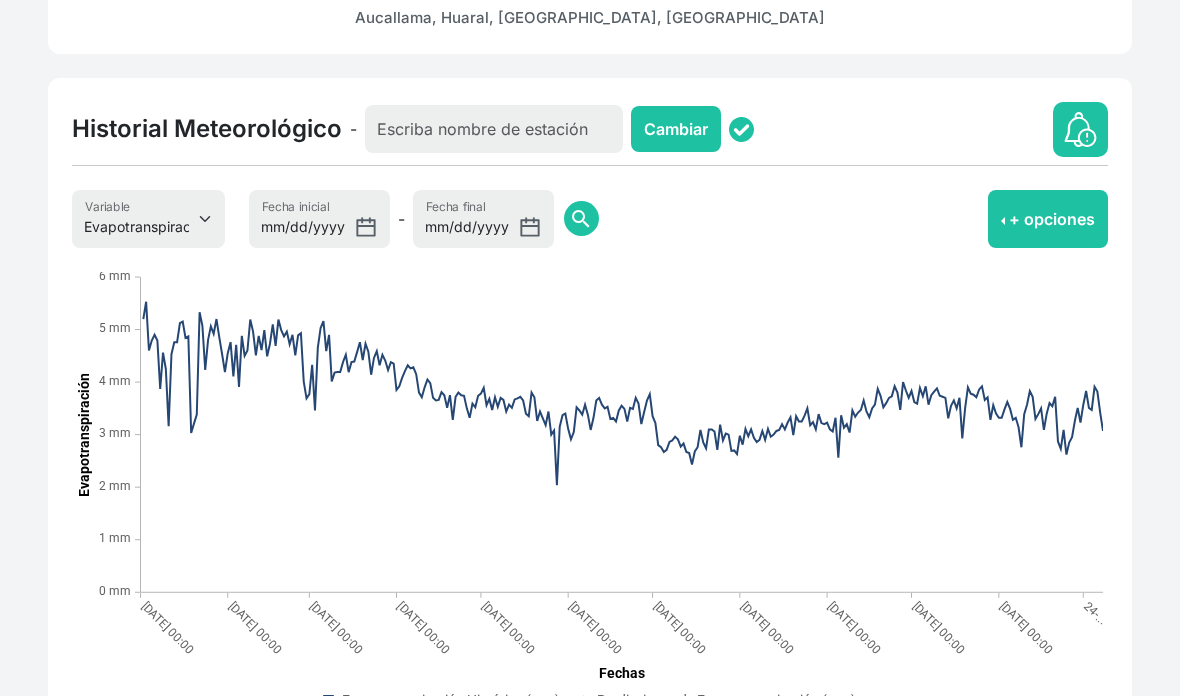scroll, scrollTop: 705, scrollLeft: 0, axis: vertical 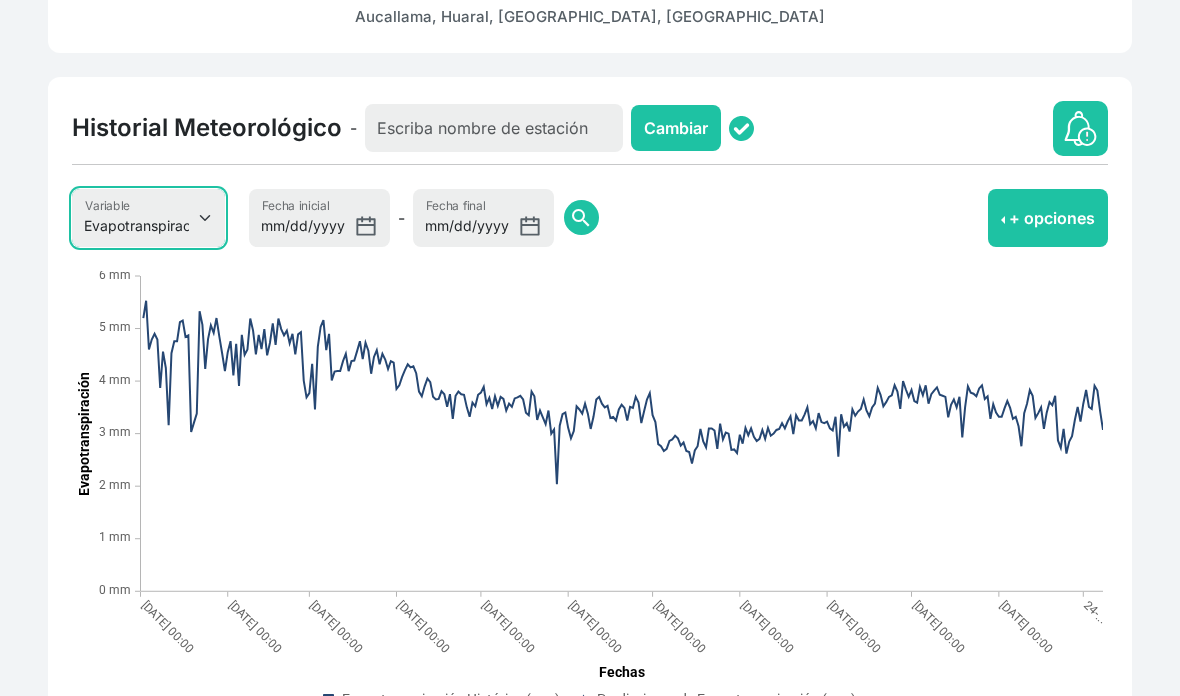 click on "Evapotranspiración   Temperatura   Humedad Relativa   Velocidad del viento   Precipitación   Radiación   Cobertura de nubes   Acumulación Térmica   Advertencia de helada   Déficit de presión de vapor    Horas de frío acumuladas" at bounding box center [148, 219] 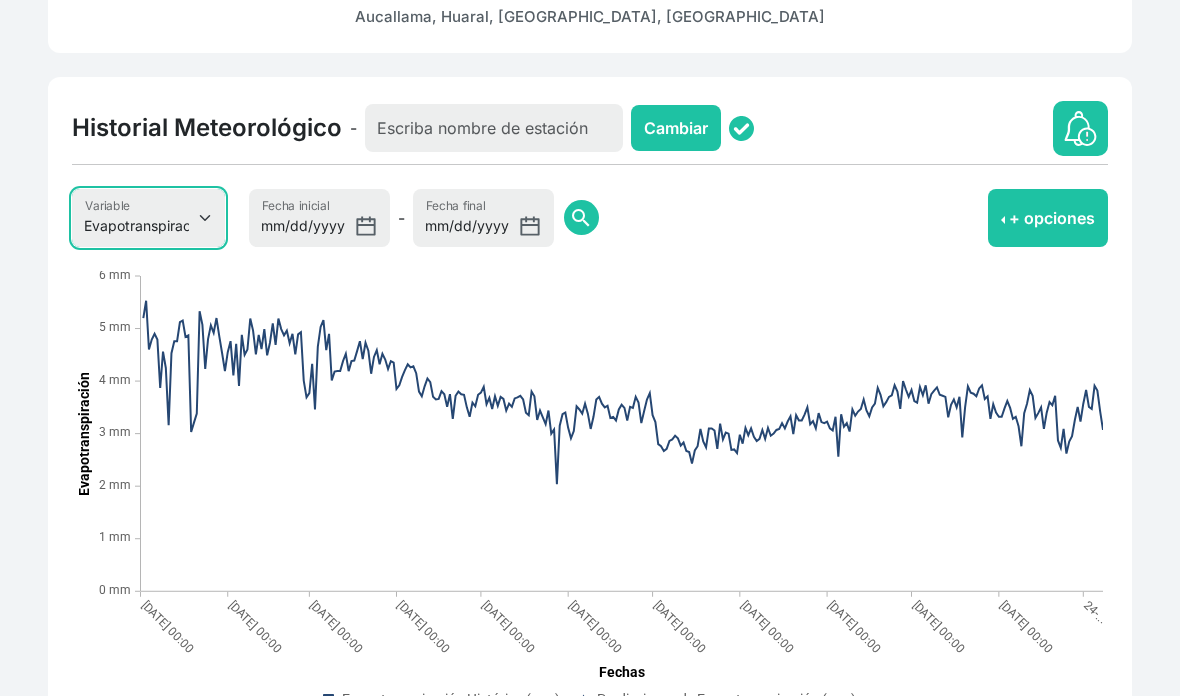 select on "5" 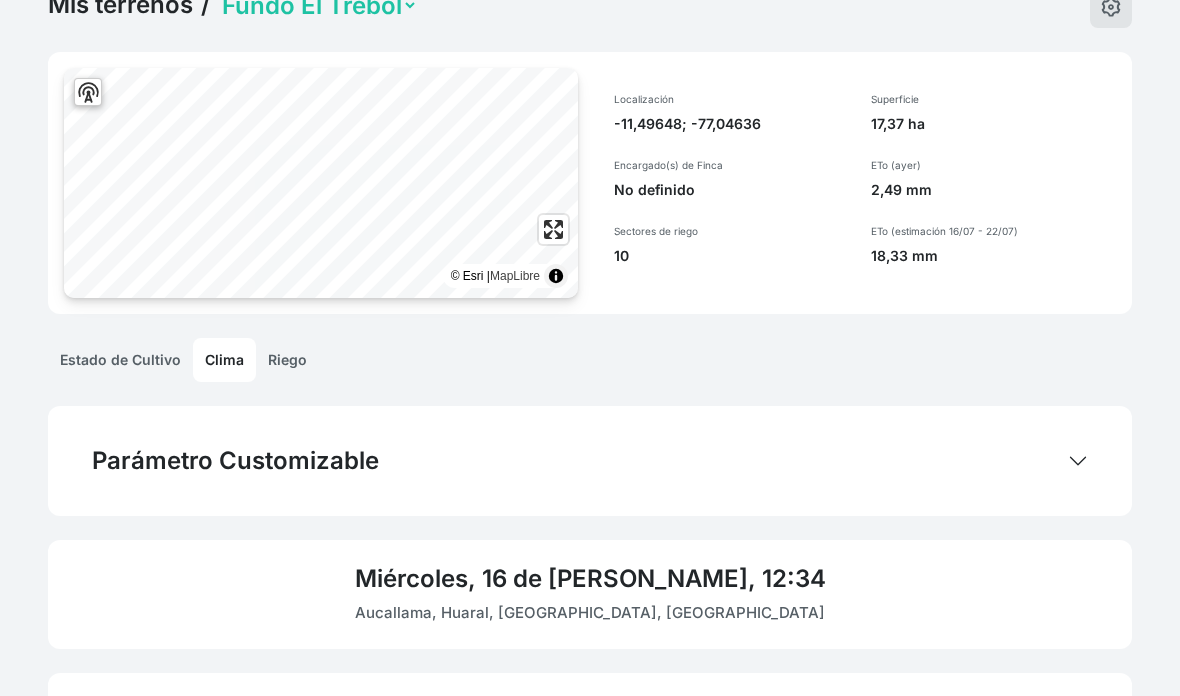 scroll, scrollTop: 116, scrollLeft: 0, axis: vertical 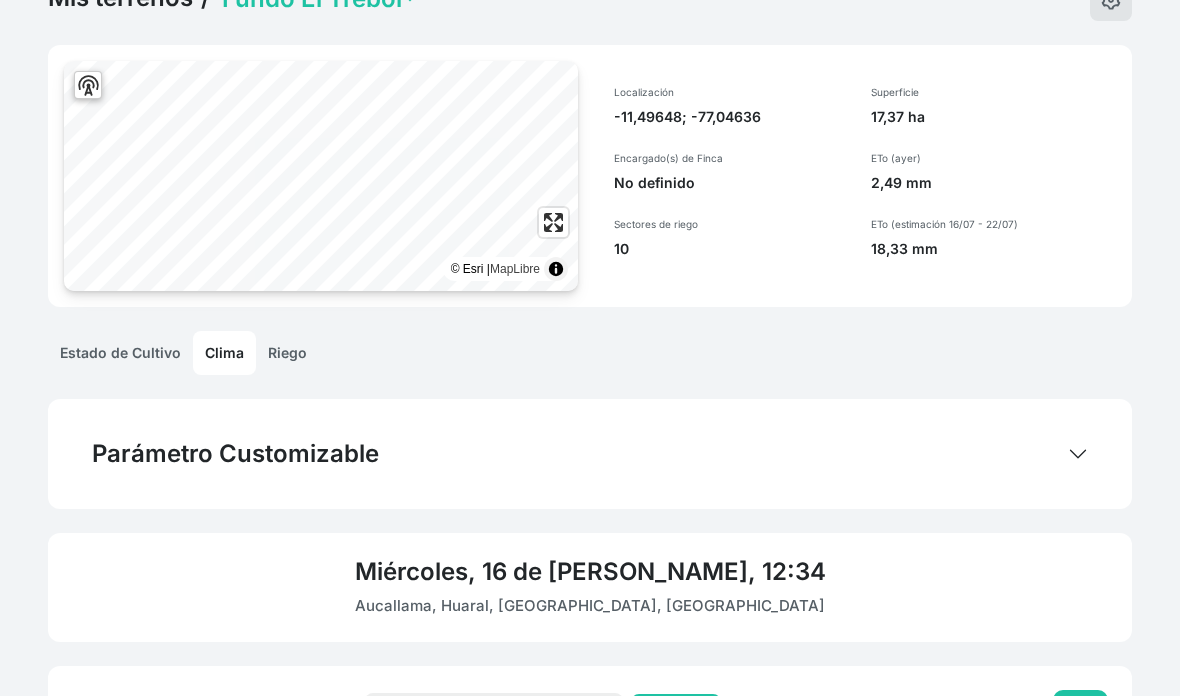 click on "Riego" 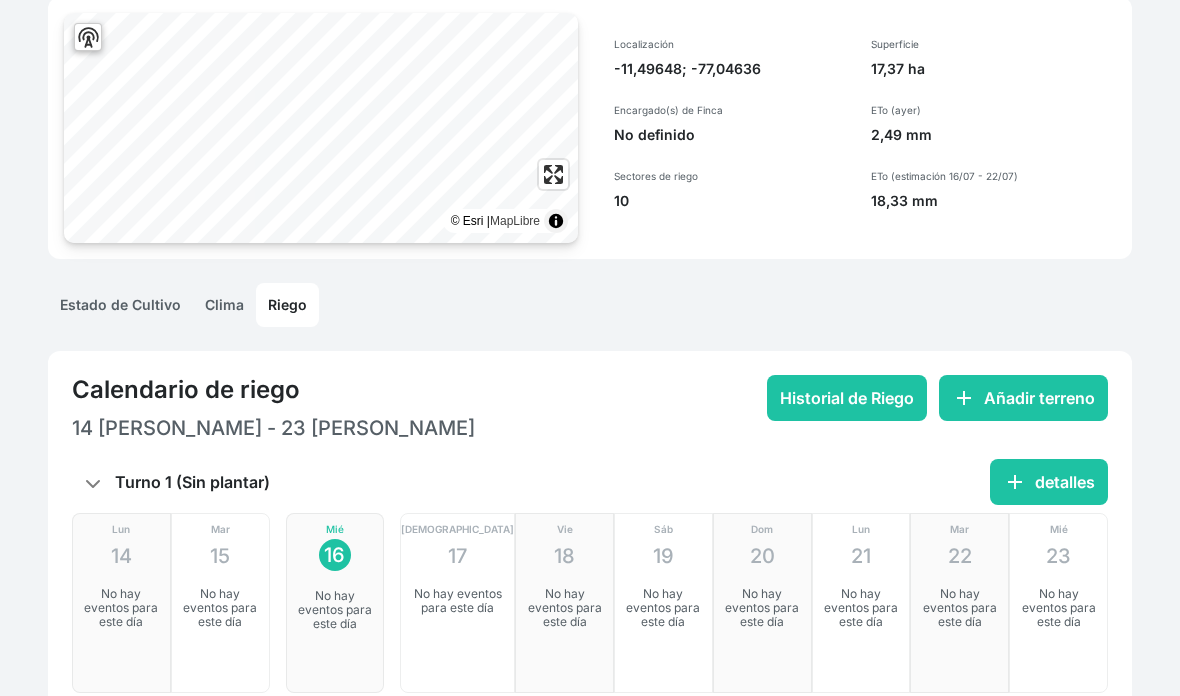 scroll, scrollTop: 156, scrollLeft: 0, axis: vertical 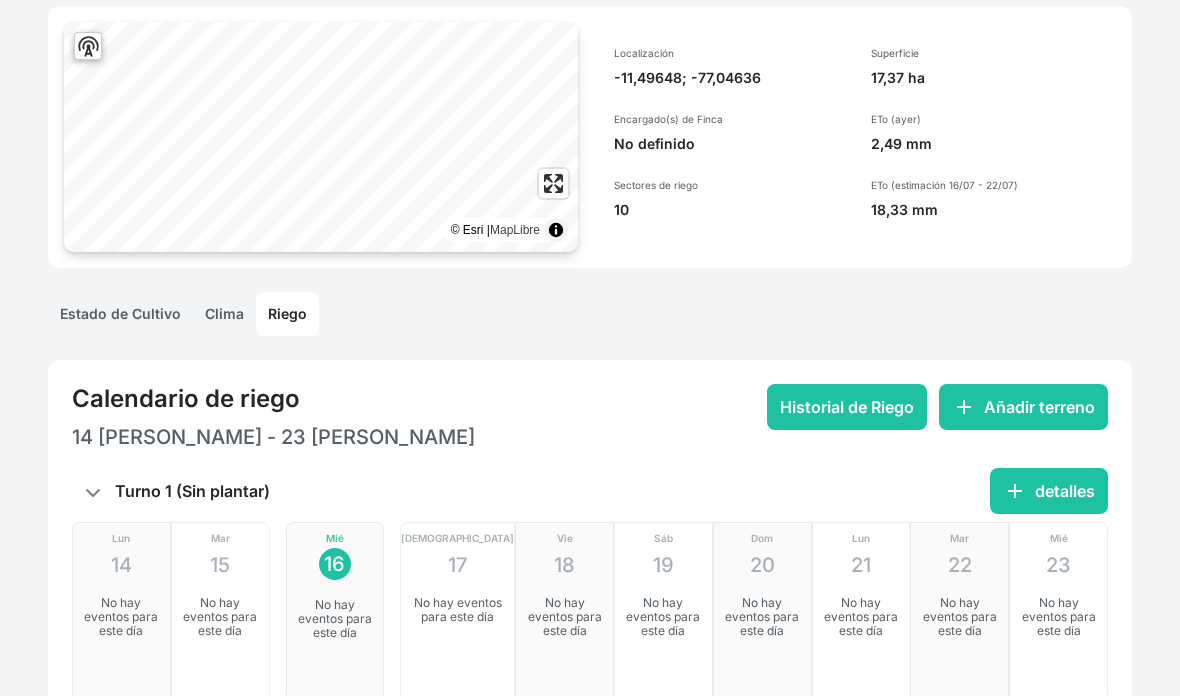 click on "Estado de Cultivo" 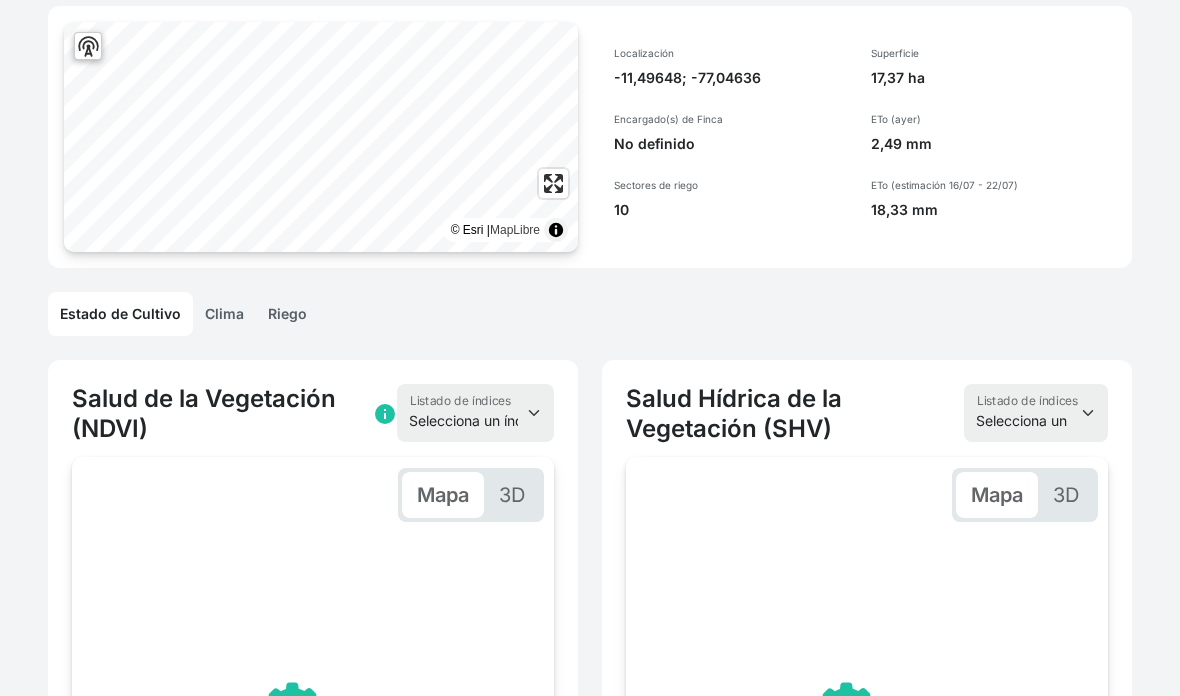 scroll, scrollTop: 0, scrollLeft: 145, axis: horizontal 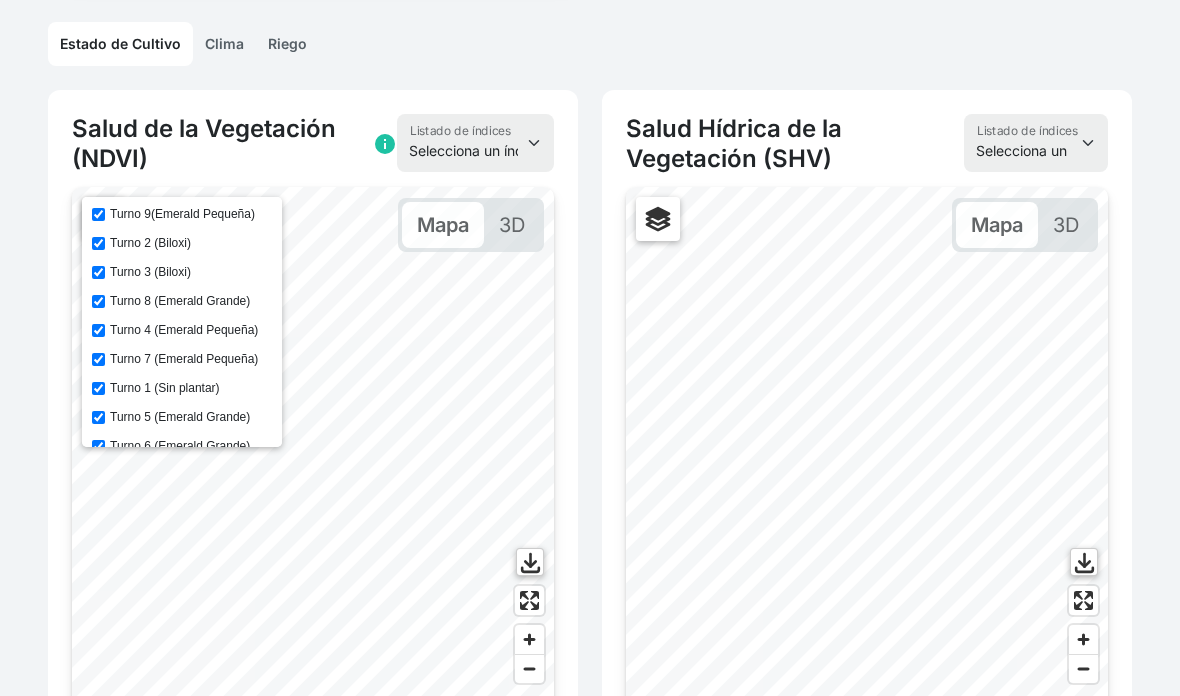 click on "Turno 4 (Emerald Pequeña)" at bounding box center (98, 330) 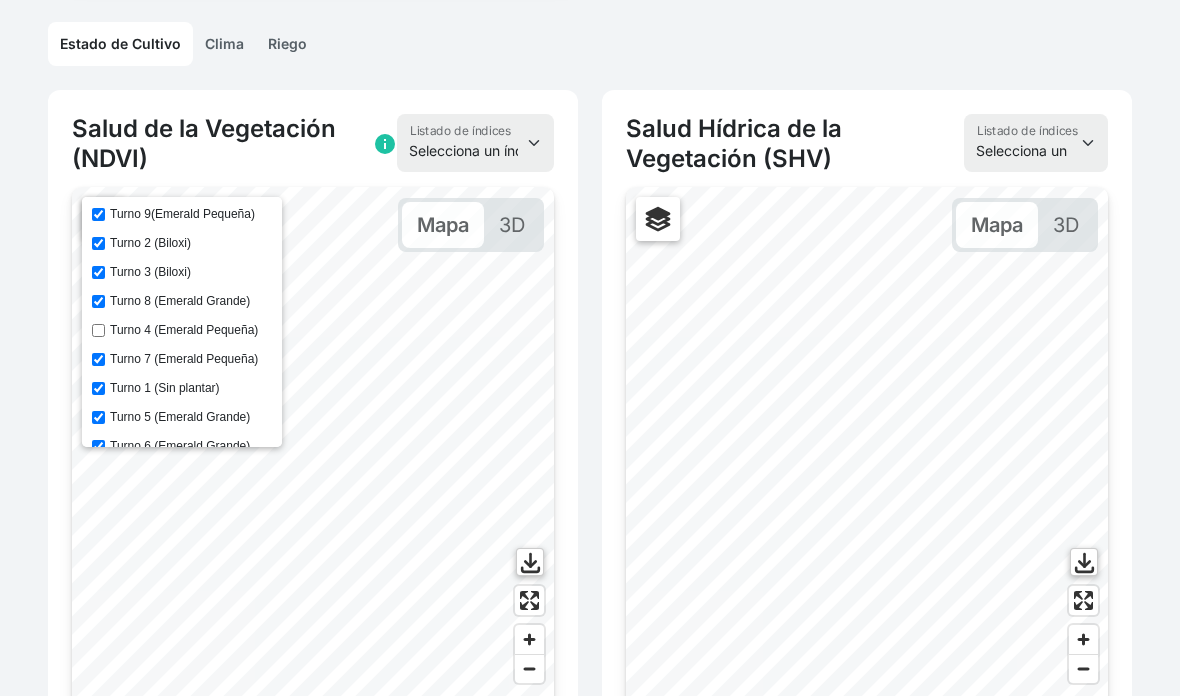 click on "Turno 7 (Emerald Pequeña)" at bounding box center (98, 359) 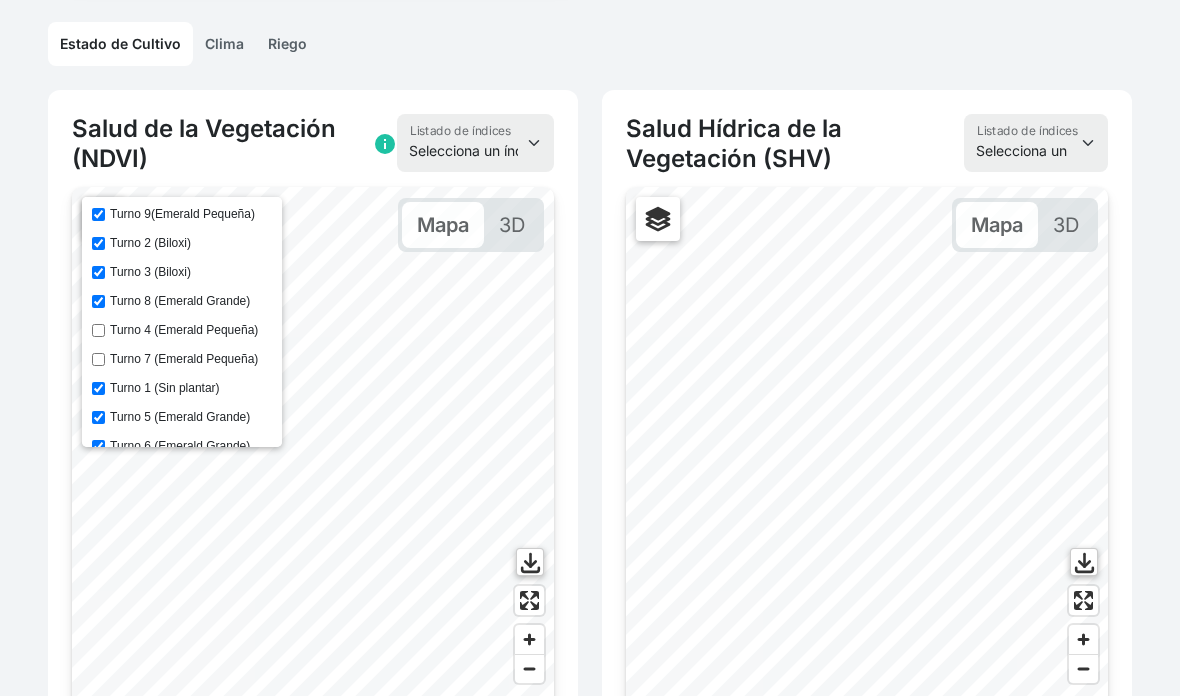 click on "Turno 9(Emerald Pequeña) Turno 2 (Biloxi) Turno 3 (Biloxi) Turno 8 (Emerald Grande) Turno 4 (Emerald Pequeña) Turno 7 (Emerald Pequeña) Turno 1 (Sin plantar) Turno 5 (Emerald Grande) Turno 6 (Emerald Grande) Turno 9([GEOGRAPHIC_DATA])" at bounding box center (182, 322) 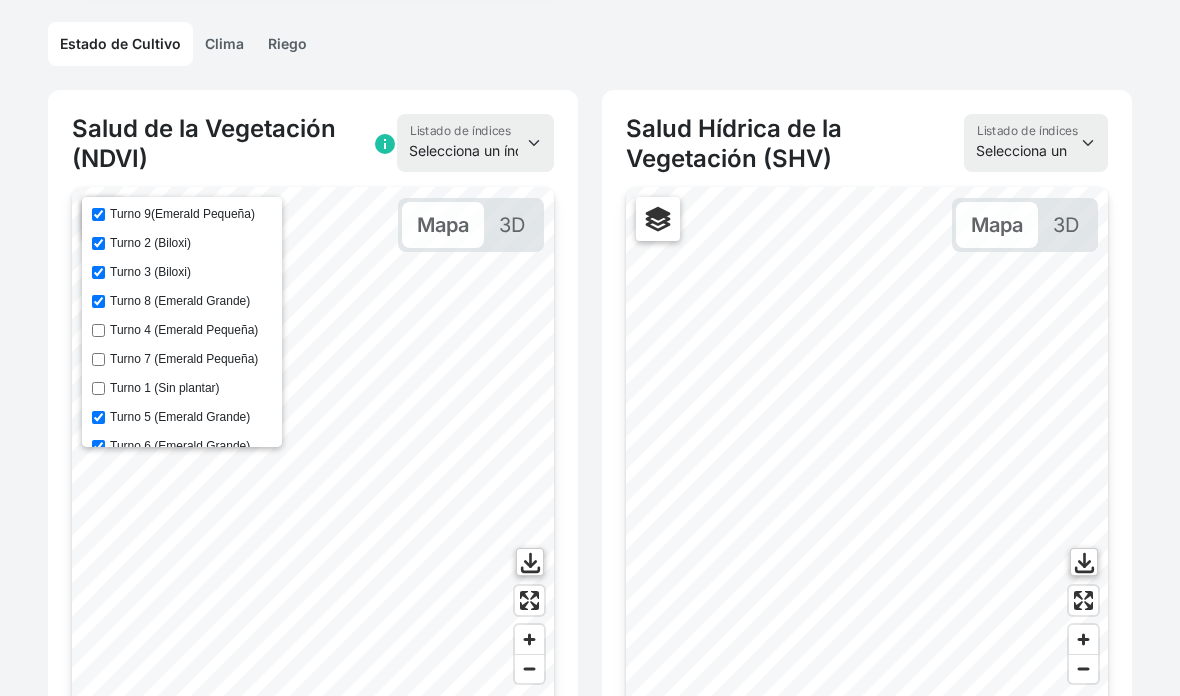 click on "Turno 5 (Emerald Grande)" at bounding box center (180, 417) 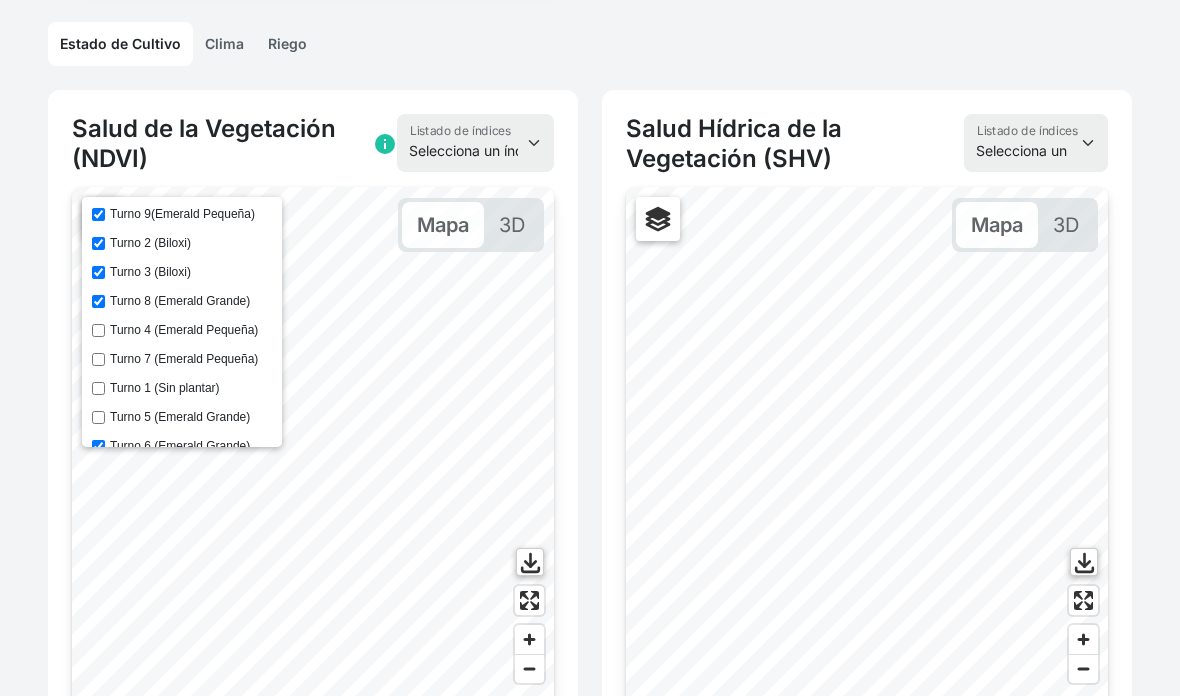 click on "Turno 8 (Emerald Grande)" at bounding box center [98, 301] 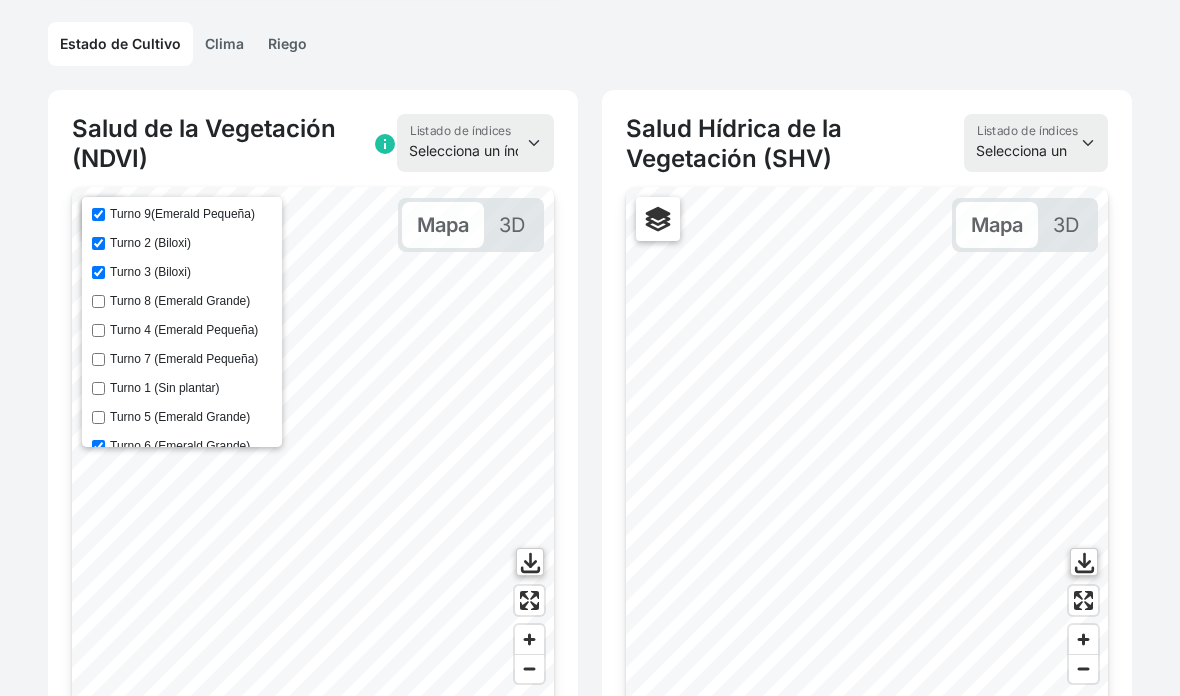 click on "Turno 3 (Biloxi)" at bounding box center [98, 272] 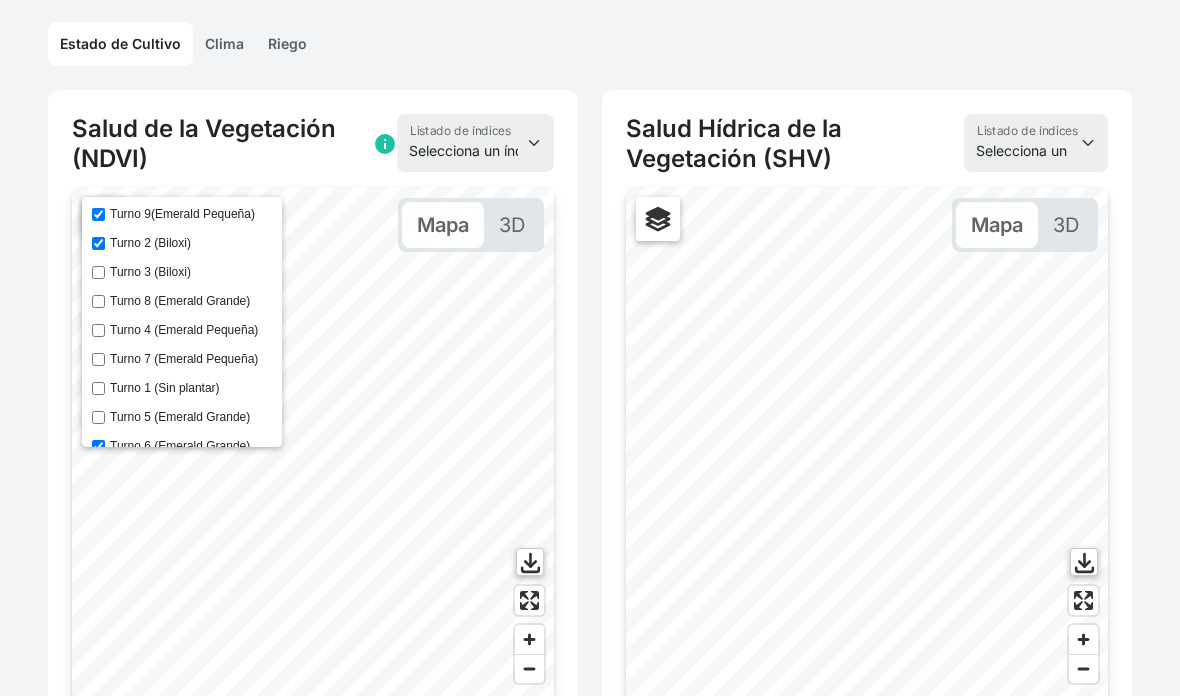 click on "Turno 2 (Biloxi)" at bounding box center (98, 243) 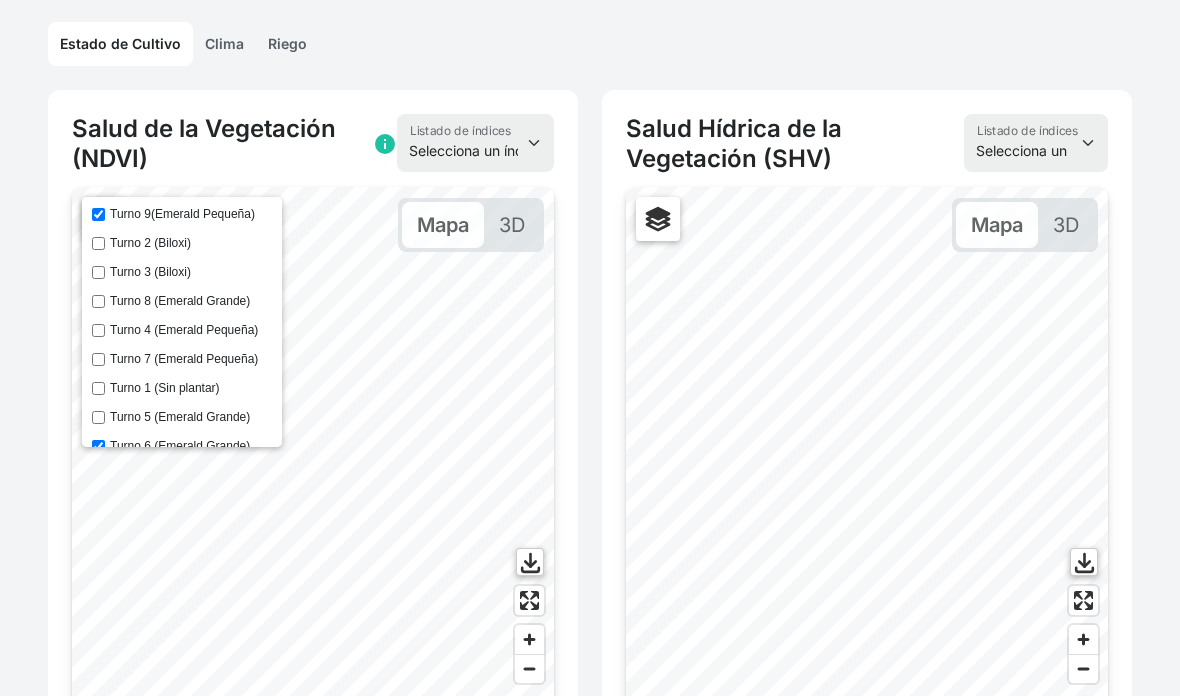 click on "Turno 2 (Biloxi)" at bounding box center [98, 243] 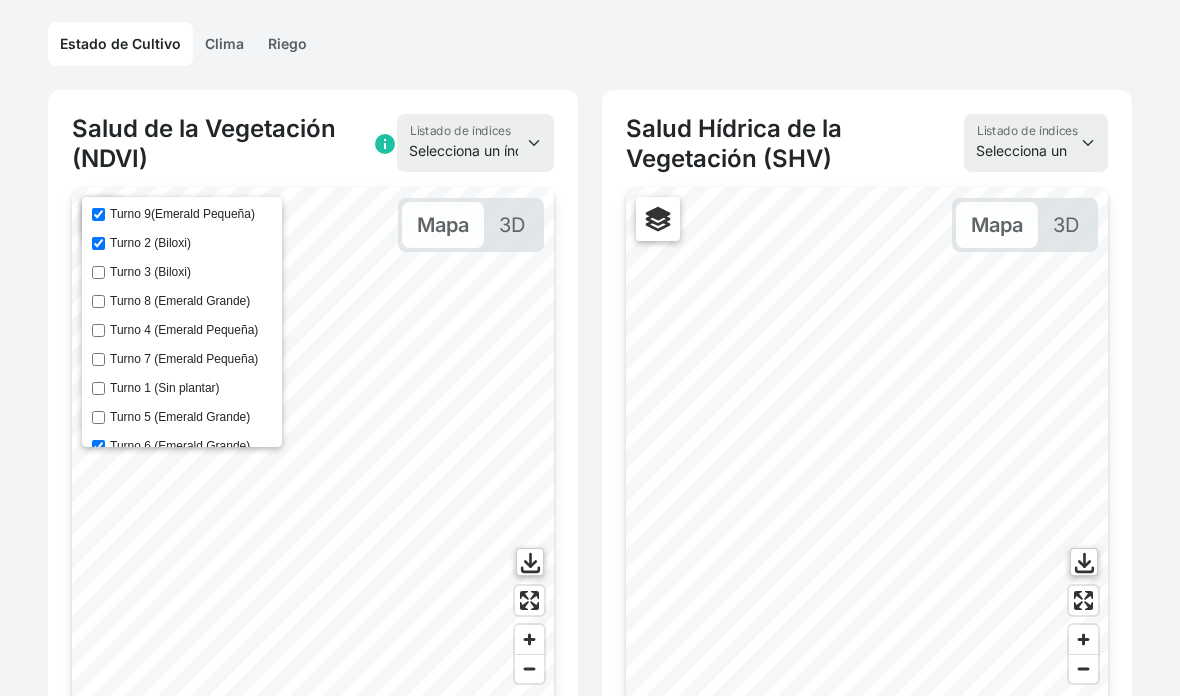 click on "Turno 8 (Emerald Grande)" at bounding box center (98, 301) 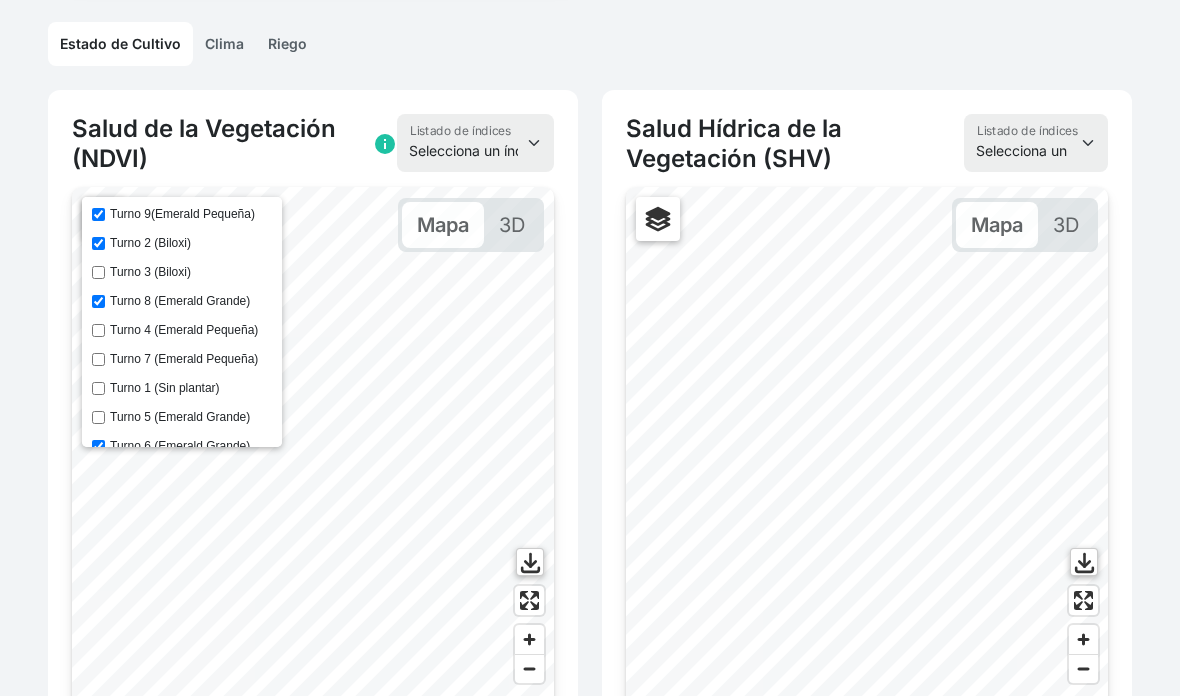 click on "Turno 4 (Emerald Pequeña)" at bounding box center [98, 330] 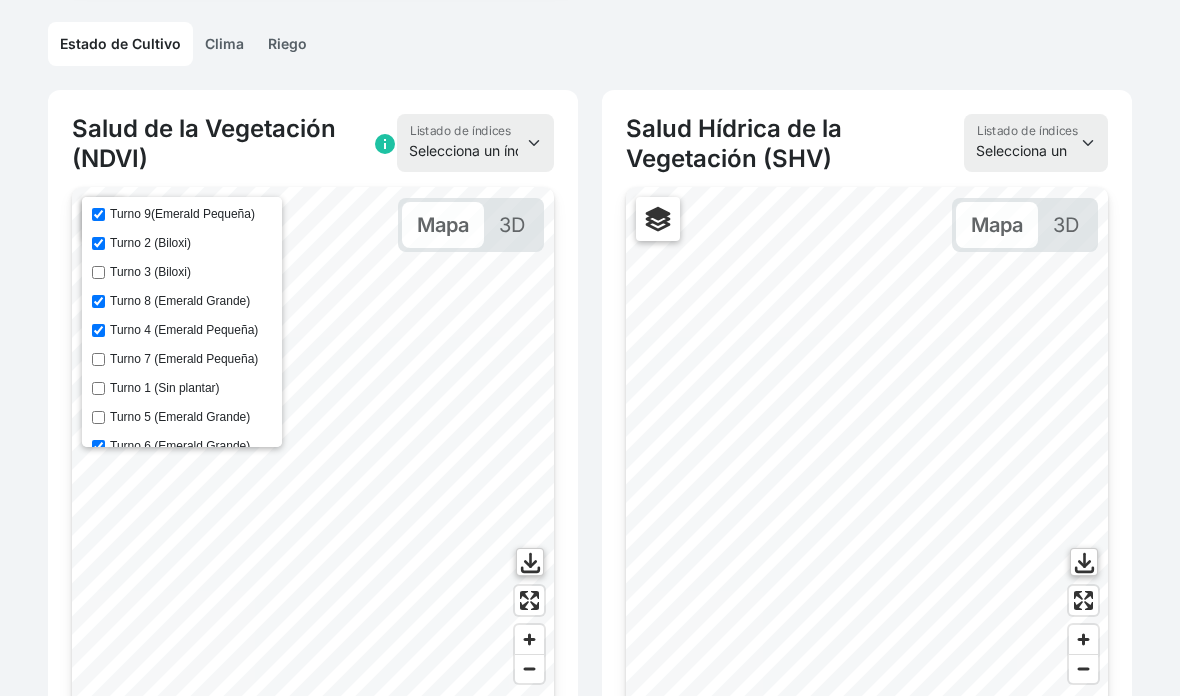 click on "Turno 8 (Emerald Grande)" at bounding box center (98, 301) 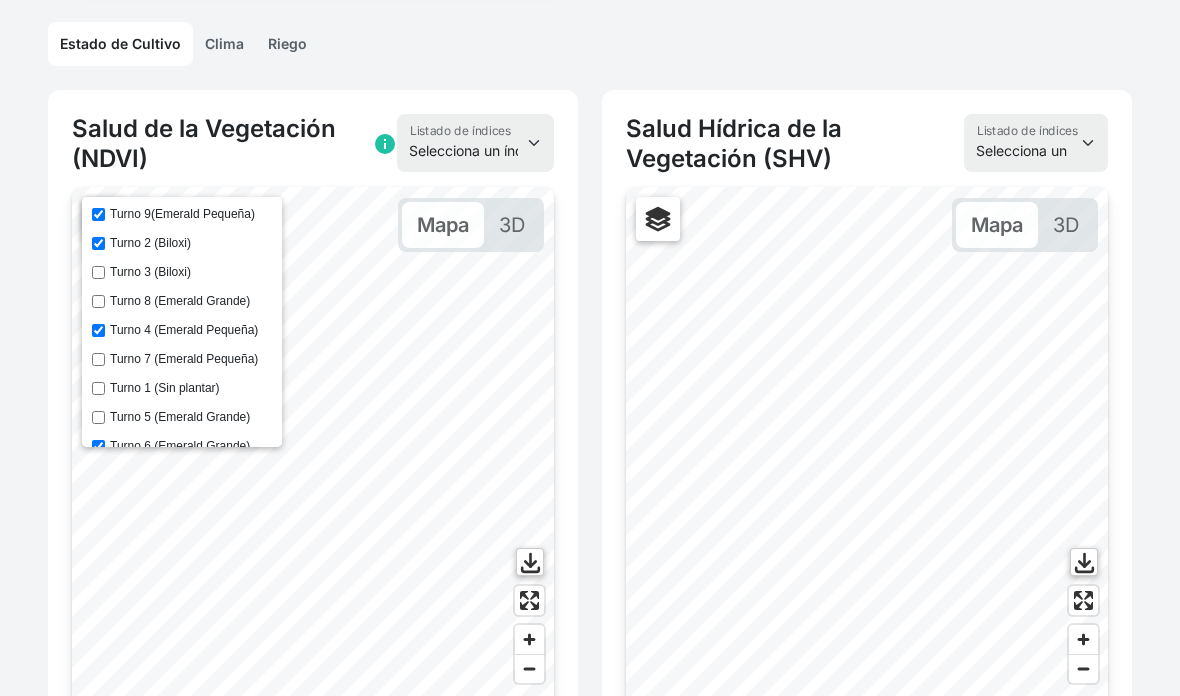 click on "Turno 8 (Emerald Grande)" at bounding box center (98, 301) 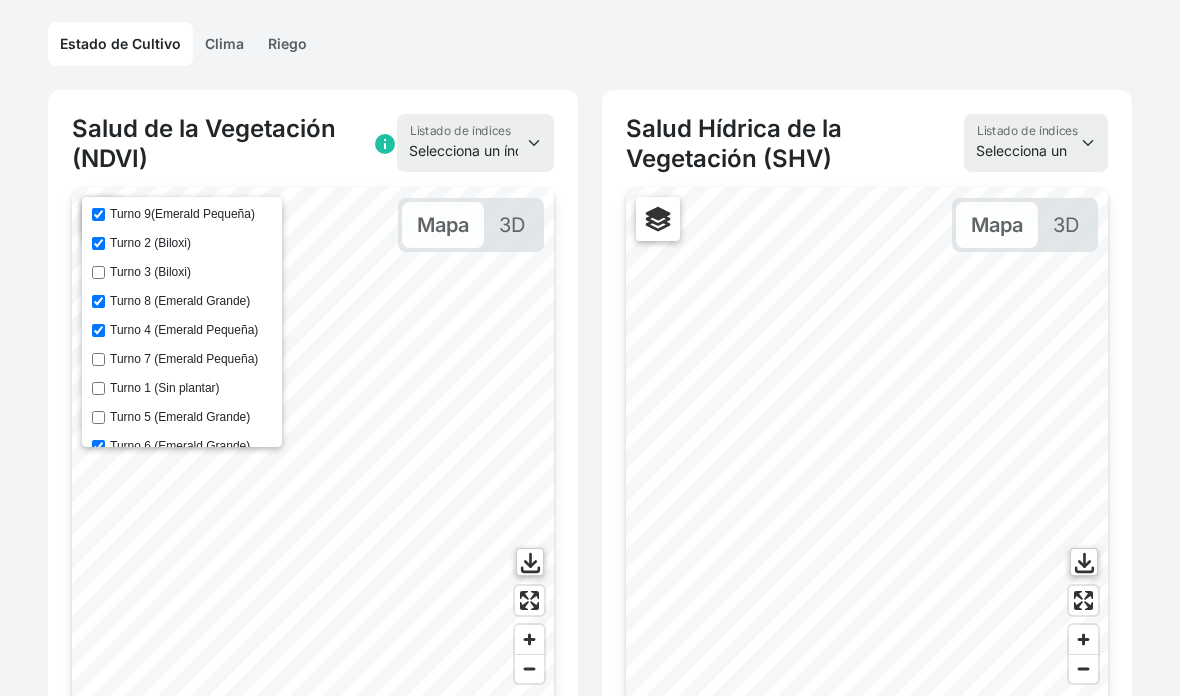 click on "Turno 7 (Emerald Pequeña)" at bounding box center [98, 359] 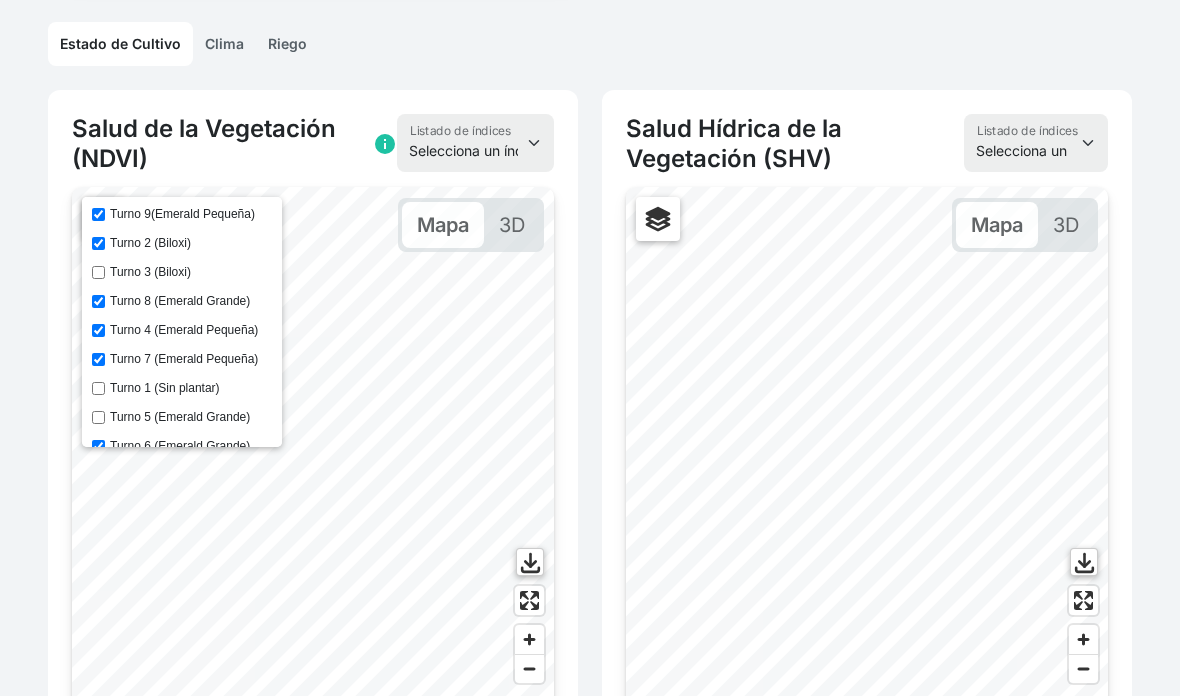 click on "Turno 1 (Sin plantar)" at bounding box center [98, 388] 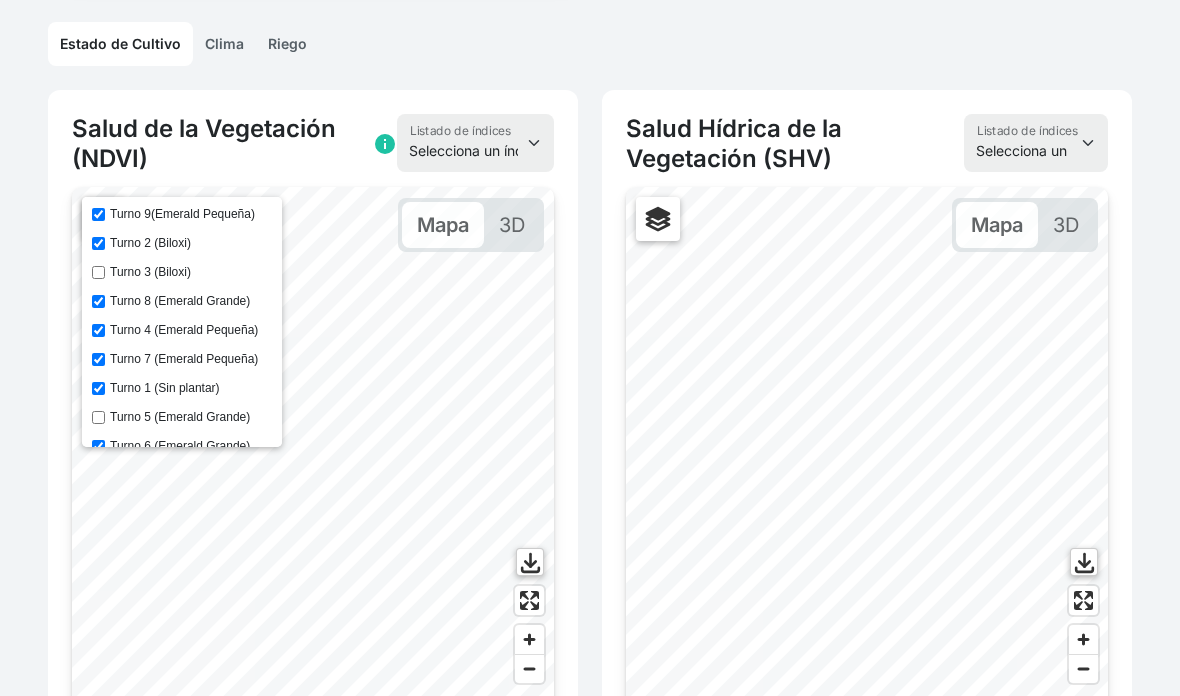 click on "Turno 5 (Emerald Grande)" at bounding box center (98, 417) 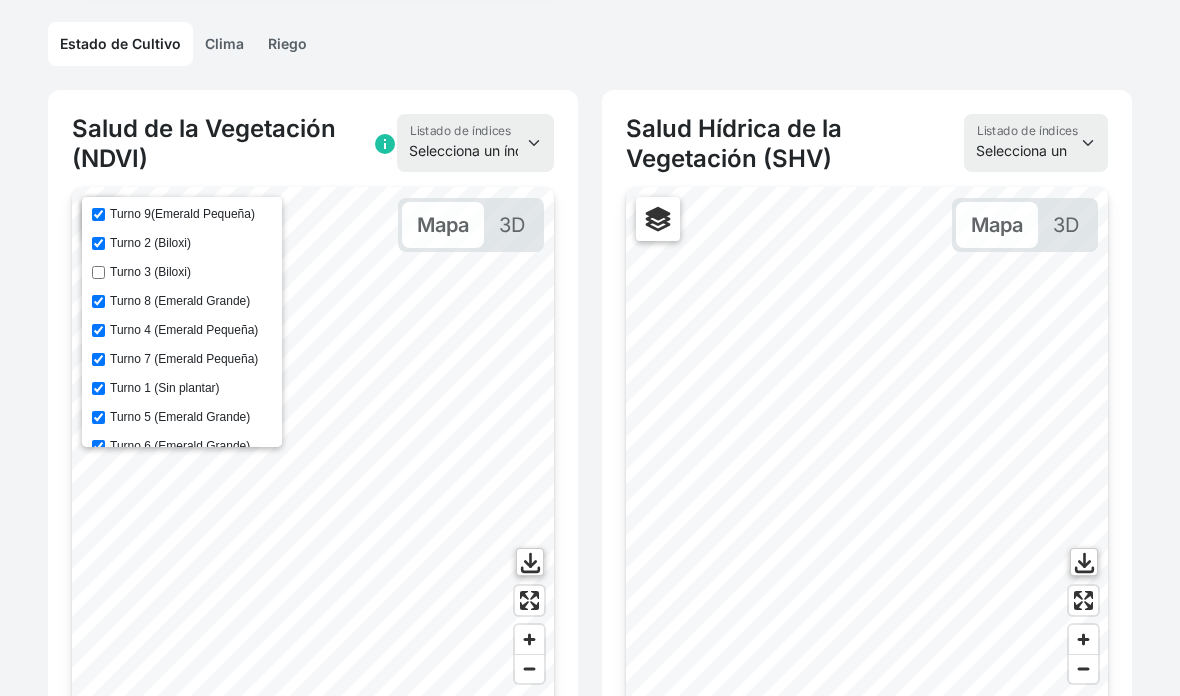 click on "Turno 3 (Biloxi)" at bounding box center [98, 272] 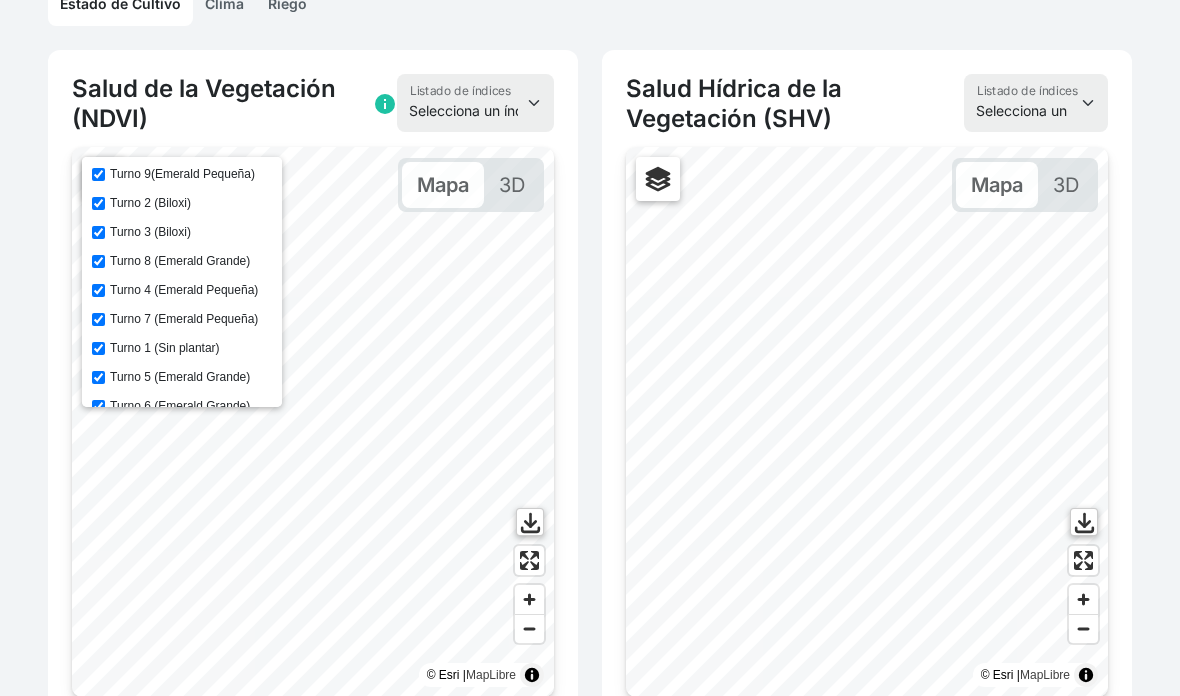 click on "Riego" 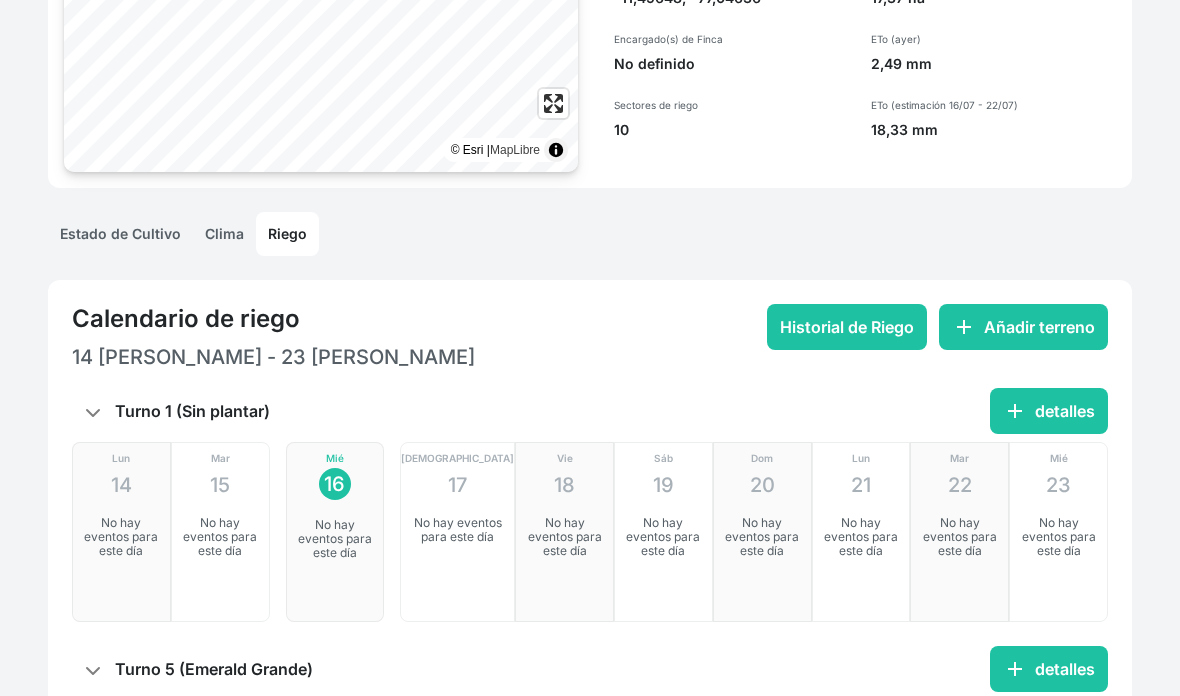 scroll, scrollTop: 235, scrollLeft: 0, axis: vertical 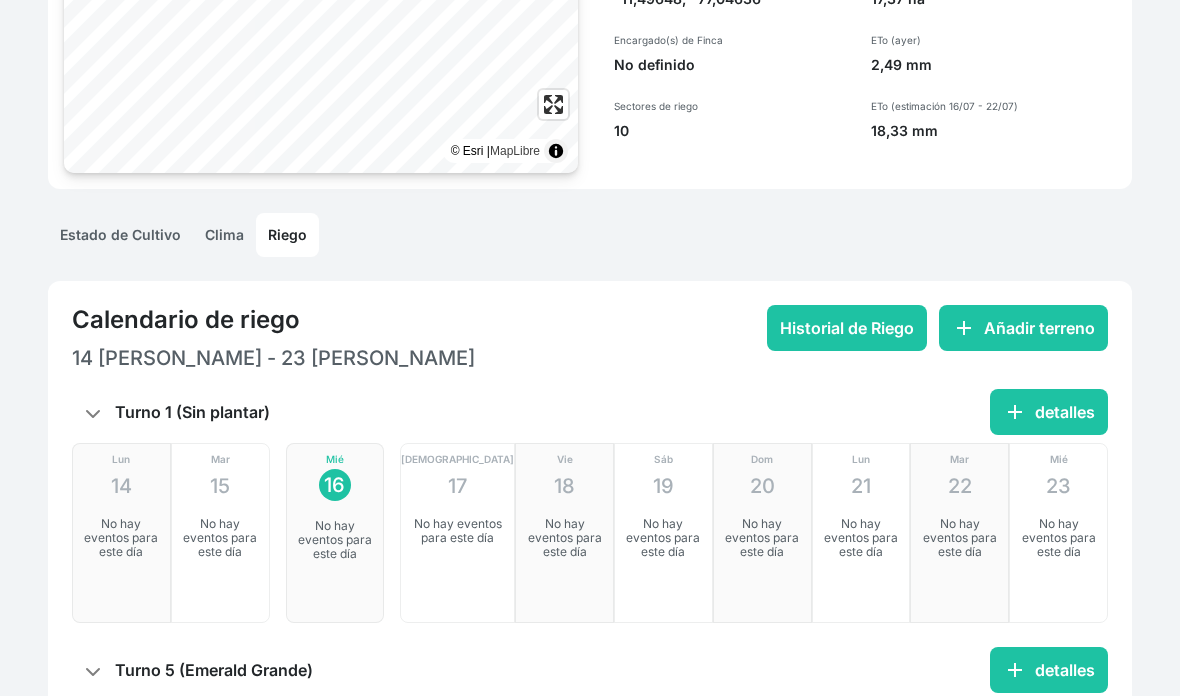 click on "Historial de Riego" 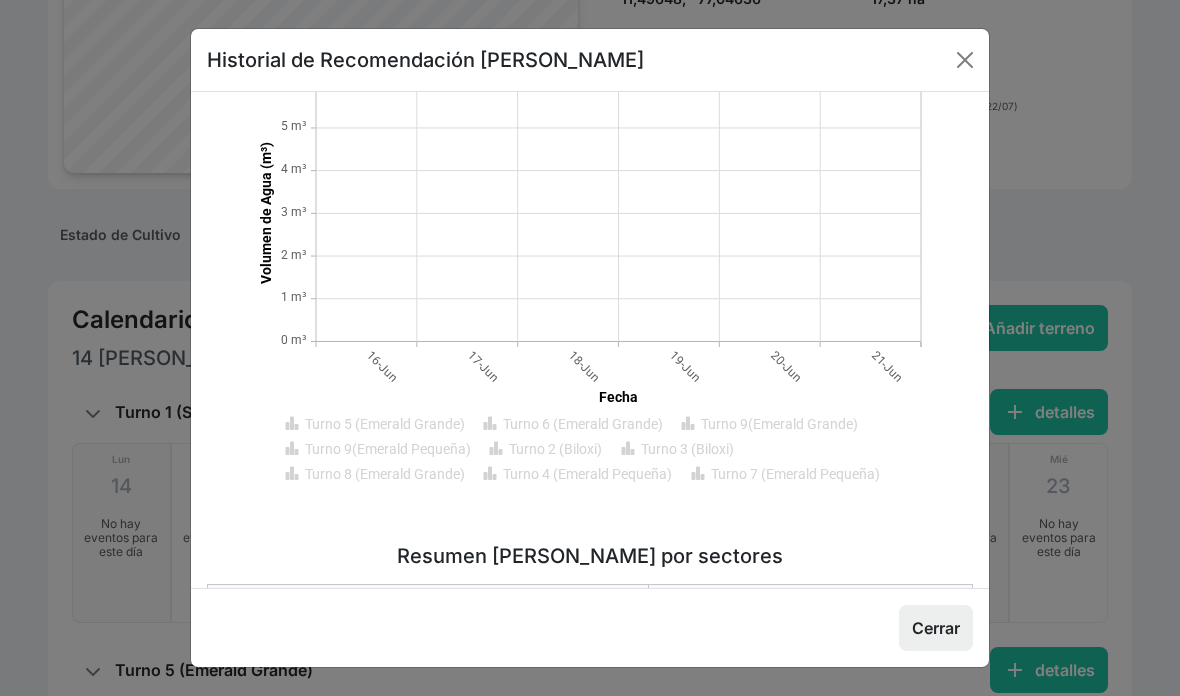 scroll, scrollTop: 138, scrollLeft: 0, axis: vertical 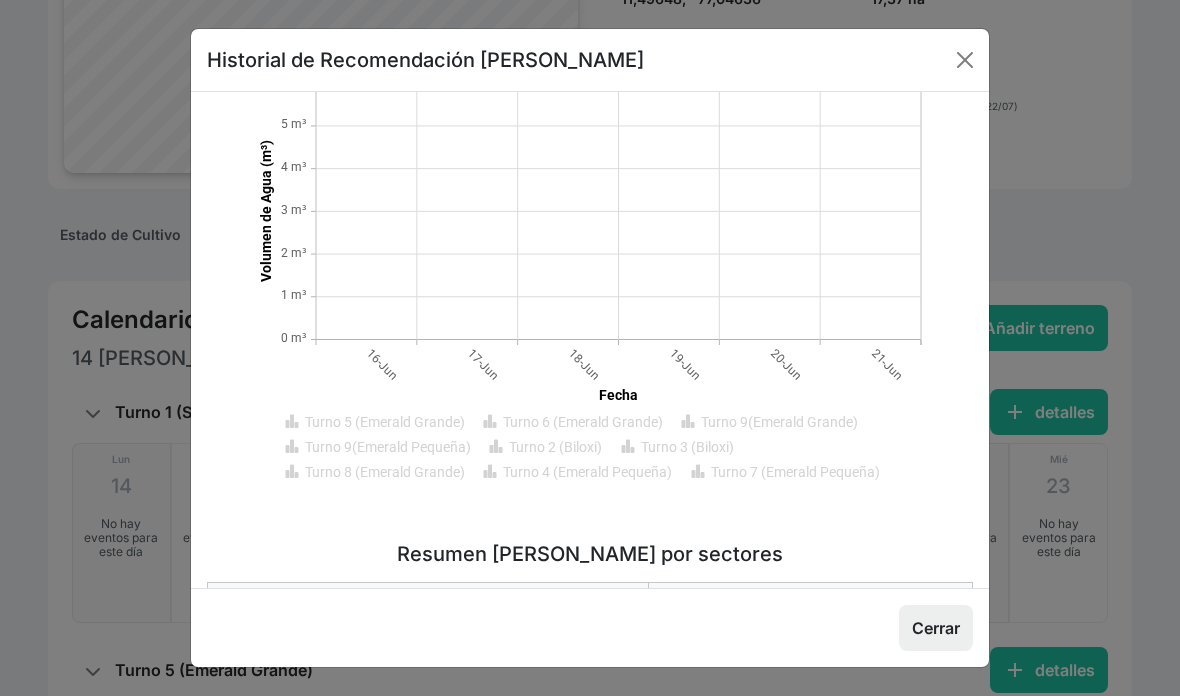 click on "Turno 2 (Biloxi)" 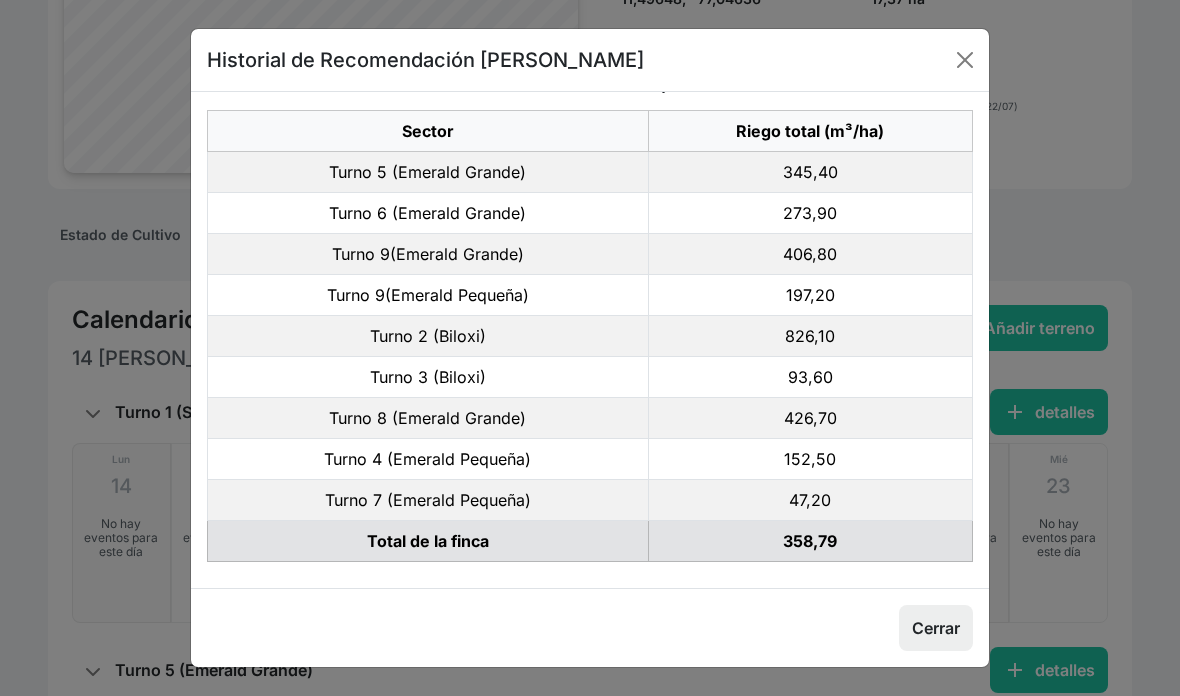 scroll, scrollTop: 604, scrollLeft: 0, axis: vertical 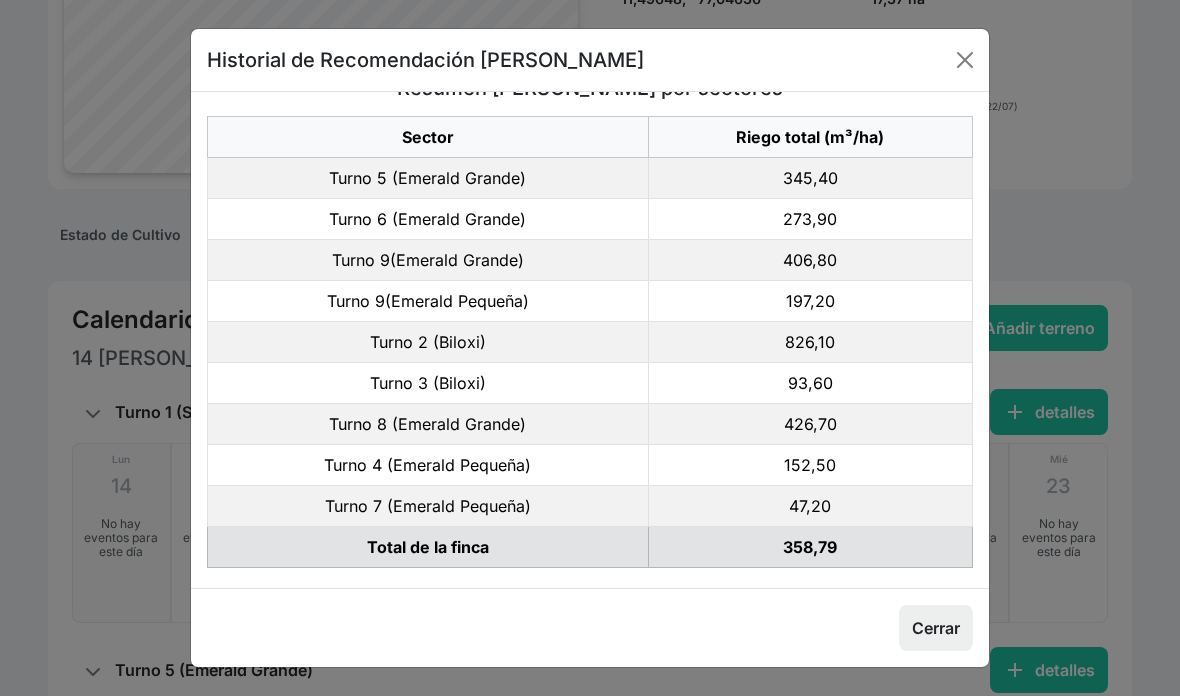 click on "345,40" at bounding box center (810, 178) 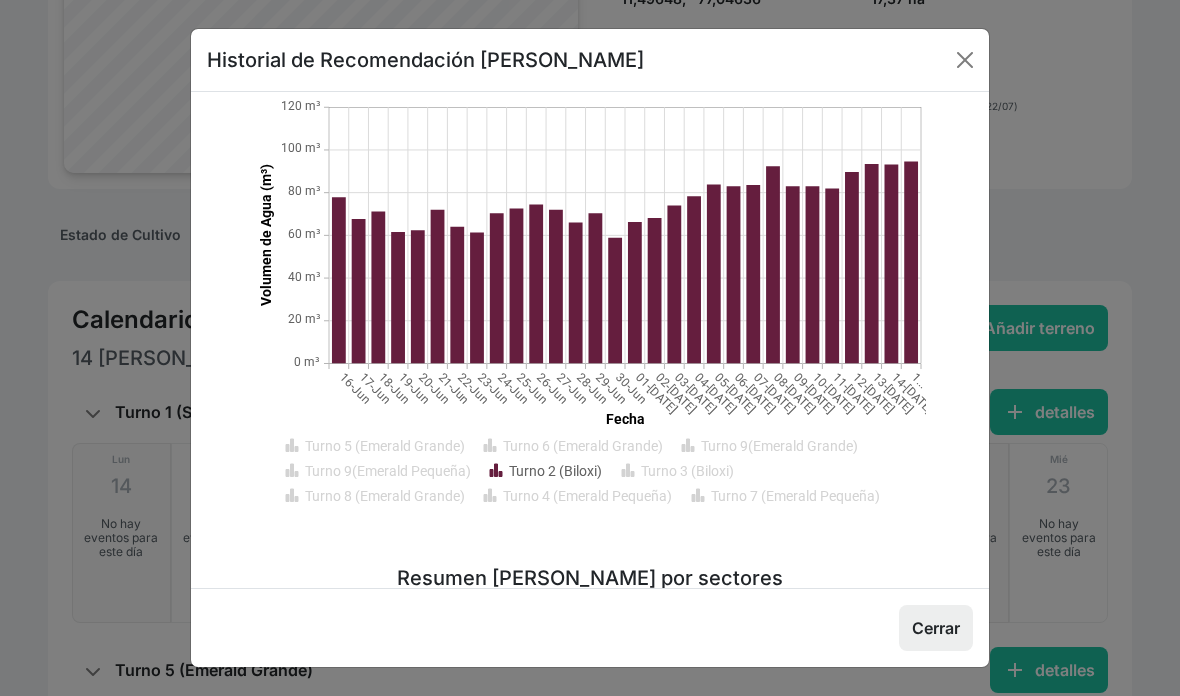 scroll, scrollTop: 110, scrollLeft: 0, axis: vertical 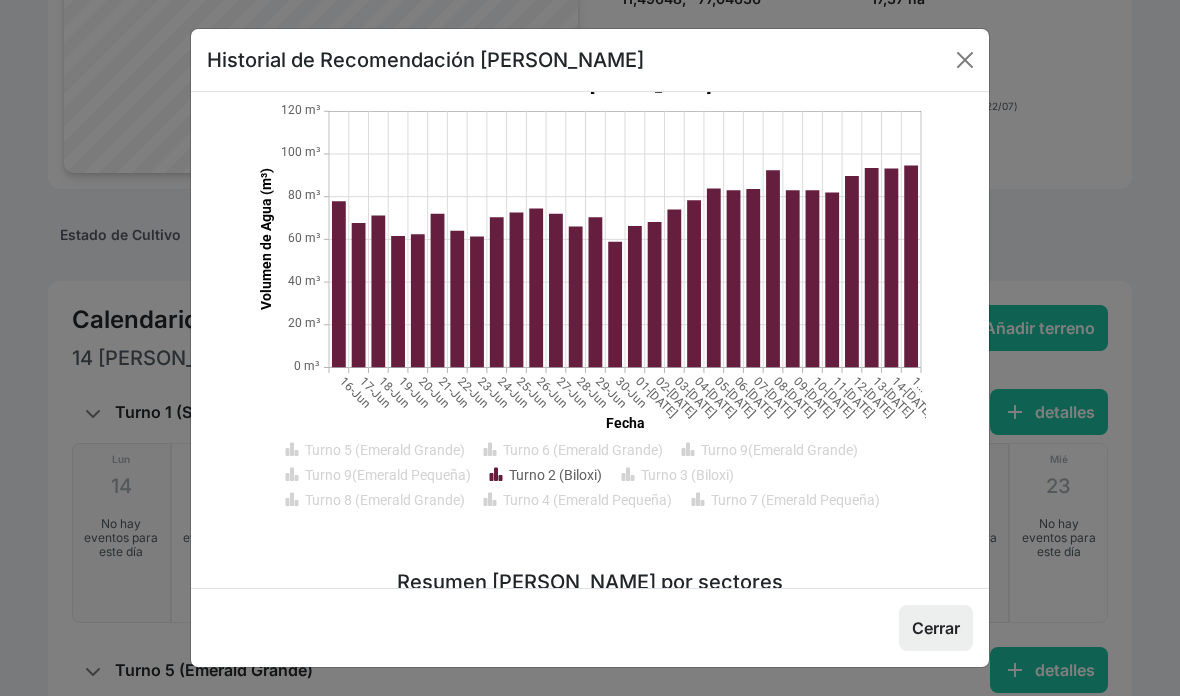 click on "Turno 5 (Emerald Grande)" 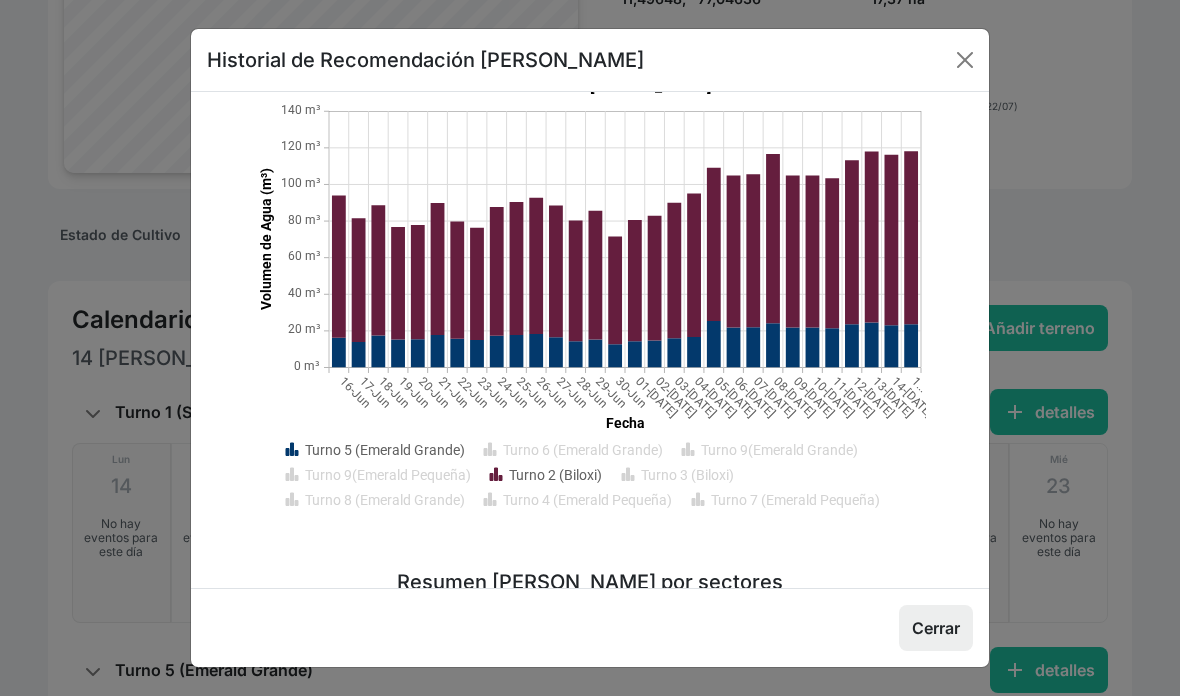 click on "Turno 2 (Biloxi)" 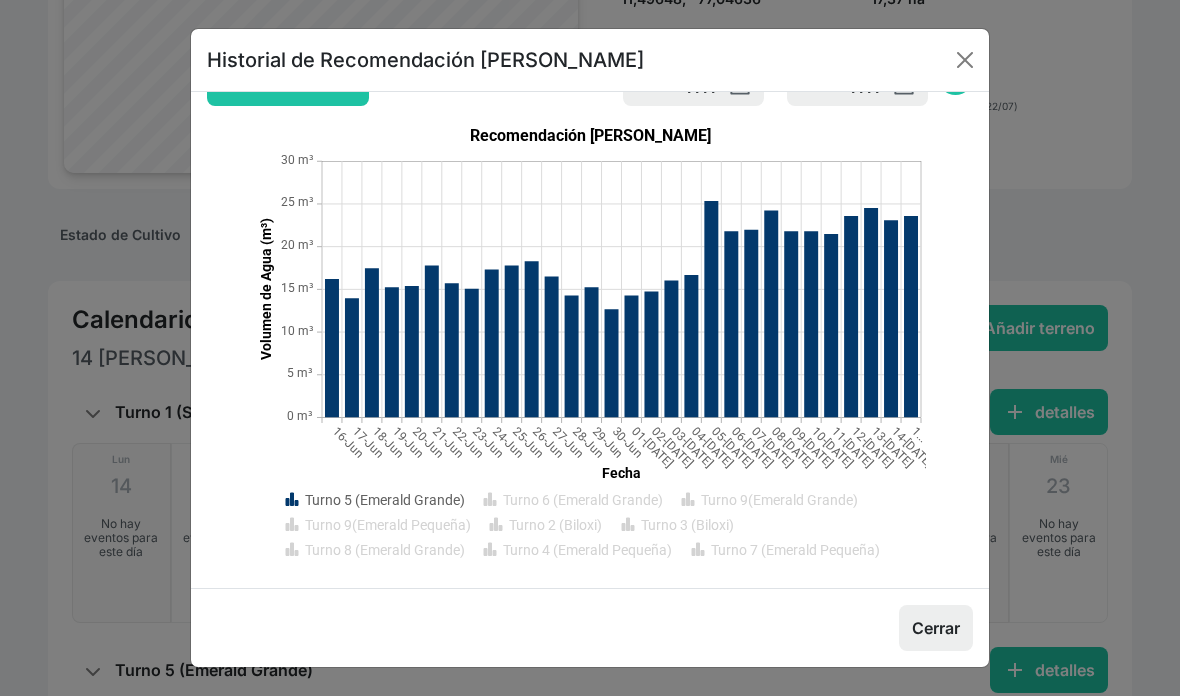 scroll, scrollTop: 62, scrollLeft: 0, axis: vertical 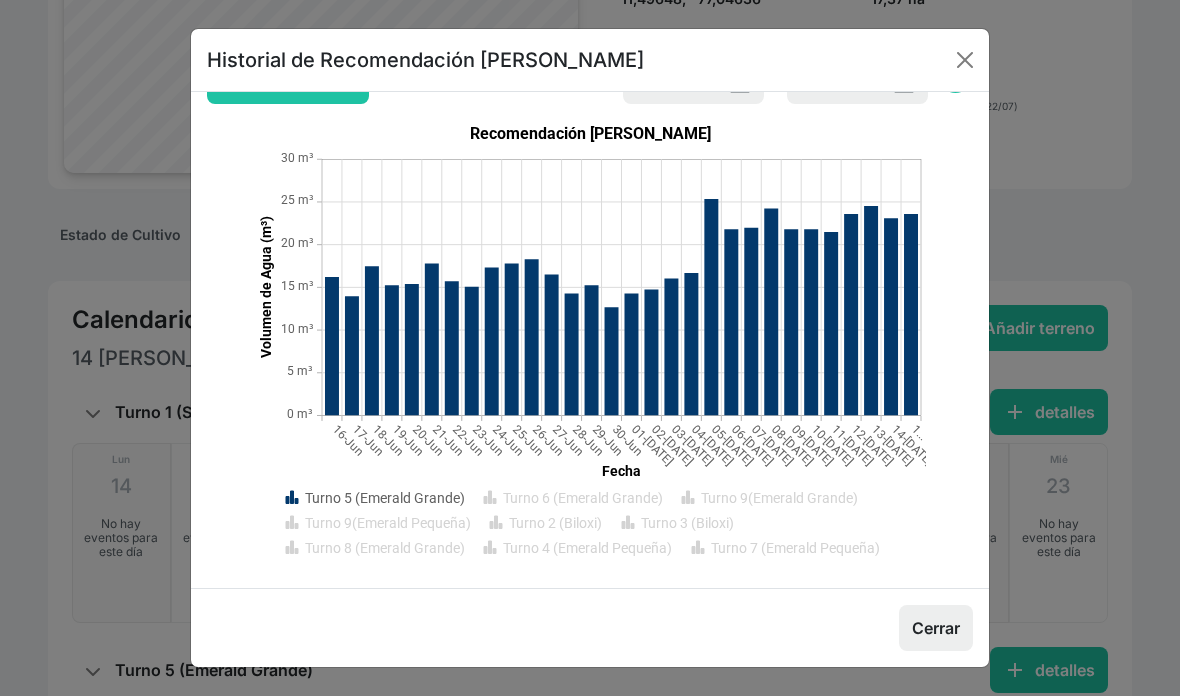 click on "Historial de Recomendación [PERSON_NAME]   download  Exportar CSV  [DATE] Fecha inicial - [DATE] Fecha final  search  Recomendación [PERSON_NAME] [DATE]-[DATE]-[DATE]-[DATE]-[DATE]-[DATE]-[DATE]-[DATE]-[DATE]-[DATE]-[DATE]-[DATE]-[DATE]-[DATE]-[DATE]-[DATE]-[DATE]-[DATE]-[DATE]-[DATE]-[DATE]-[DATE]-[DATE]-[DATE]-[DATE]-[DATE]-[DATE]-[DATE]-[DATE]... Fecha 0 m³ 5 m³ 10 m³ 15 m³ 20 m³ 25 m³ 30 m³ Volumen de Agua (m³) Turno 5 ([GEOGRAPHIC_DATA]) Turno 6 ([GEOGRAPHIC_DATA]) Turno 9([GEOGRAPHIC_DATA]) Turno 9(Emerald Pequeña) Turno 2 (Biloxi) Turno 3 (Biloxi) Turno 8 ([GEOGRAPHIC_DATA]) Turno 4 (Emerald Pequeña) Turno 7 ([GEOGRAPHIC_DATA])  Resumen [PERSON_NAME] por sectores   Sector   Riego total (m³/ha)  Turno 5 ([GEOGRAPHIC_DATA]) 345,40 Turno 6 ([GEOGRAPHIC_DATA]) 273,90 Turno 9([GEOGRAPHIC_DATA]) 406,80 Turno 9(Emerald Pequeña) 197,20 Turno 2 (Biloxi) 826,10 Turno 3 (Biloxi) 93,60 Turno 8 ([GEOGRAPHIC_DATA]) 426,70 Turno 4 ([GEOGRAPHIC_DATA]) 152,50 Turno 7 (Emerald Pequeña) 47,20  Total de la finca  358,79  Cerrar" at bounding box center (590, 348) 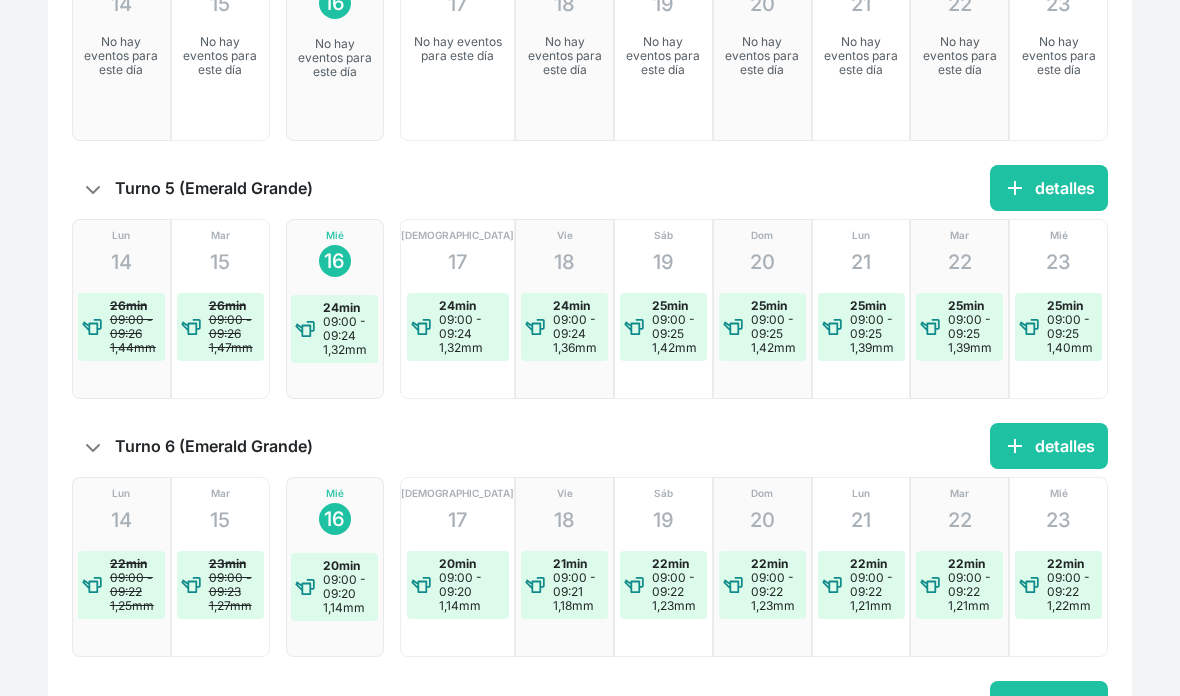 scroll, scrollTop: 719, scrollLeft: 0, axis: vertical 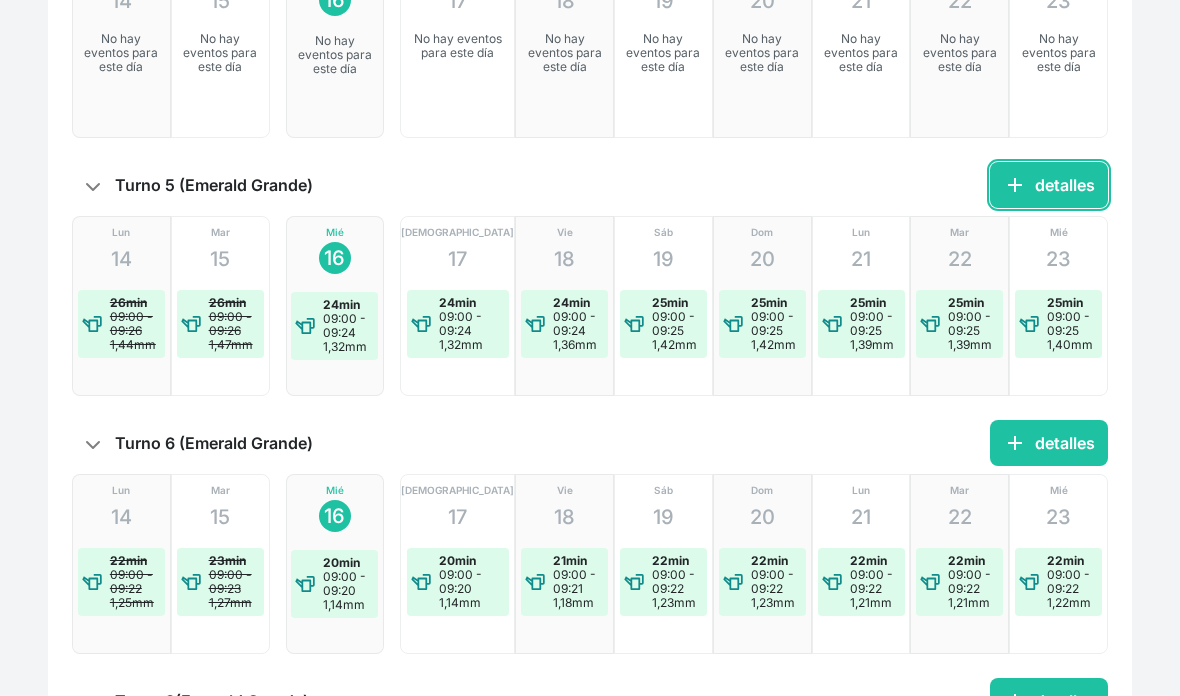click on "add  detalles" 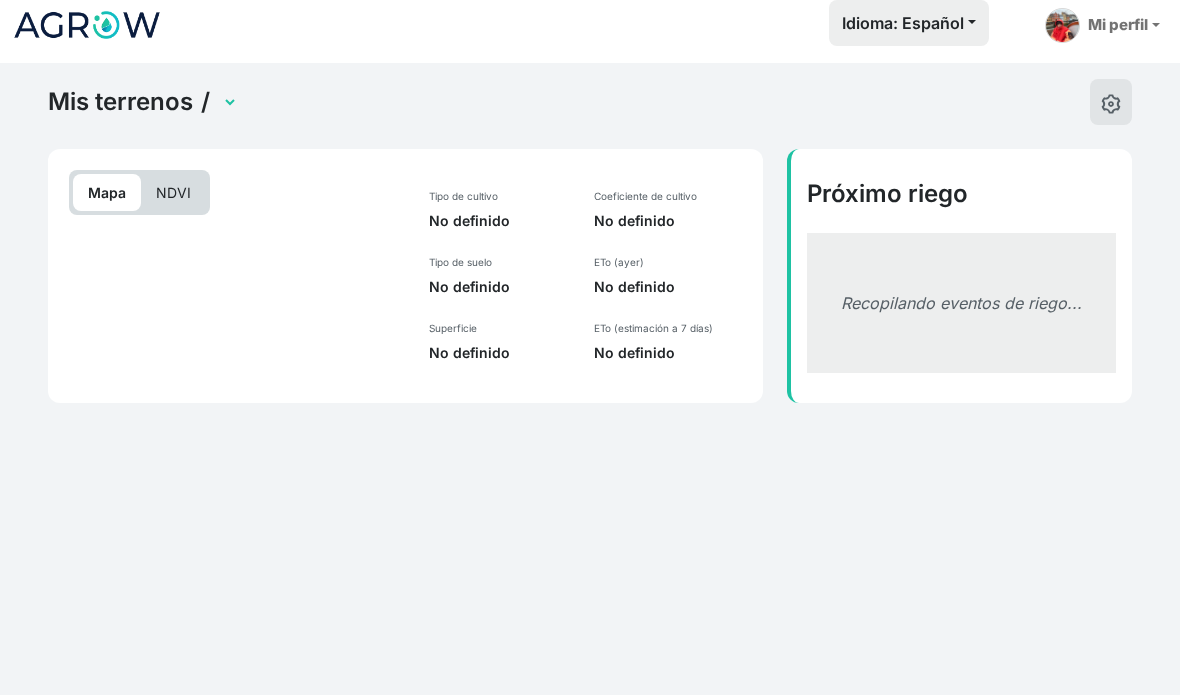 scroll, scrollTop: 84, scrollLeft: 0, axis: vertical 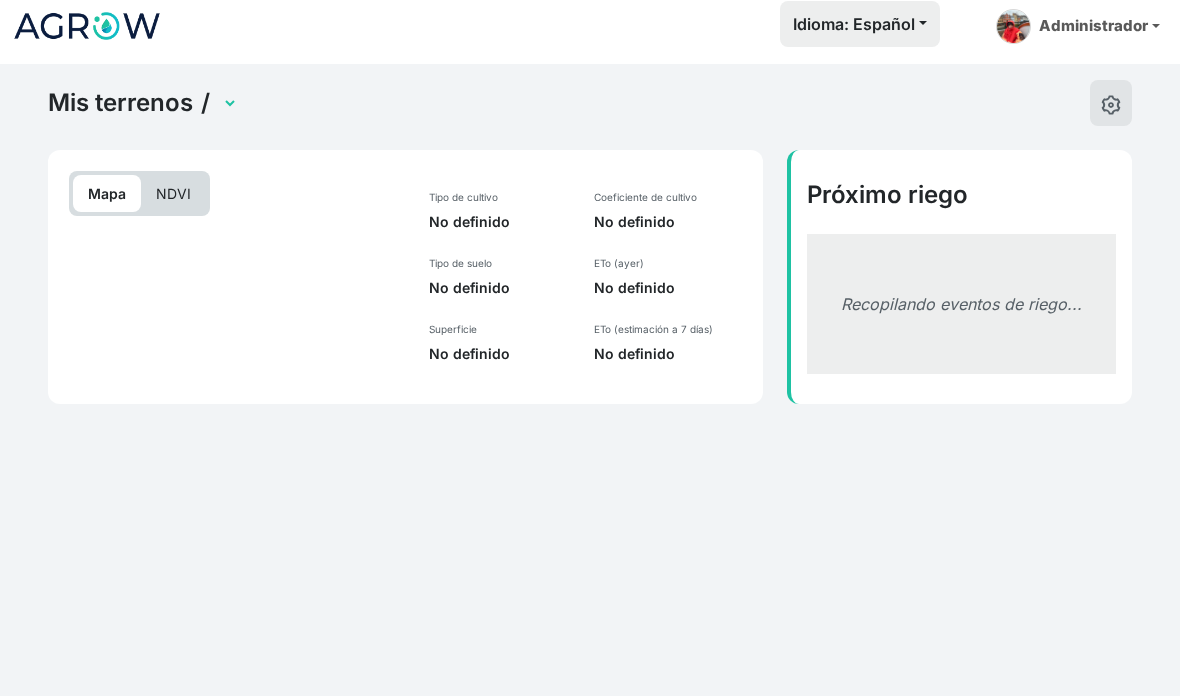 select on "1843" 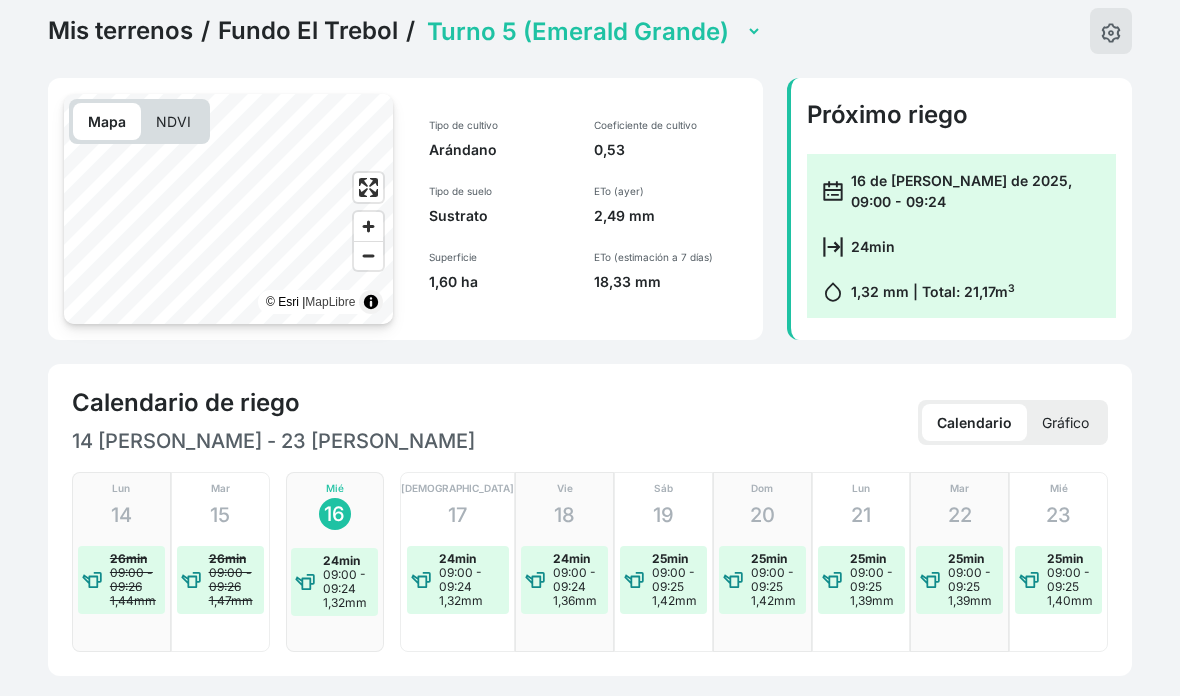 click 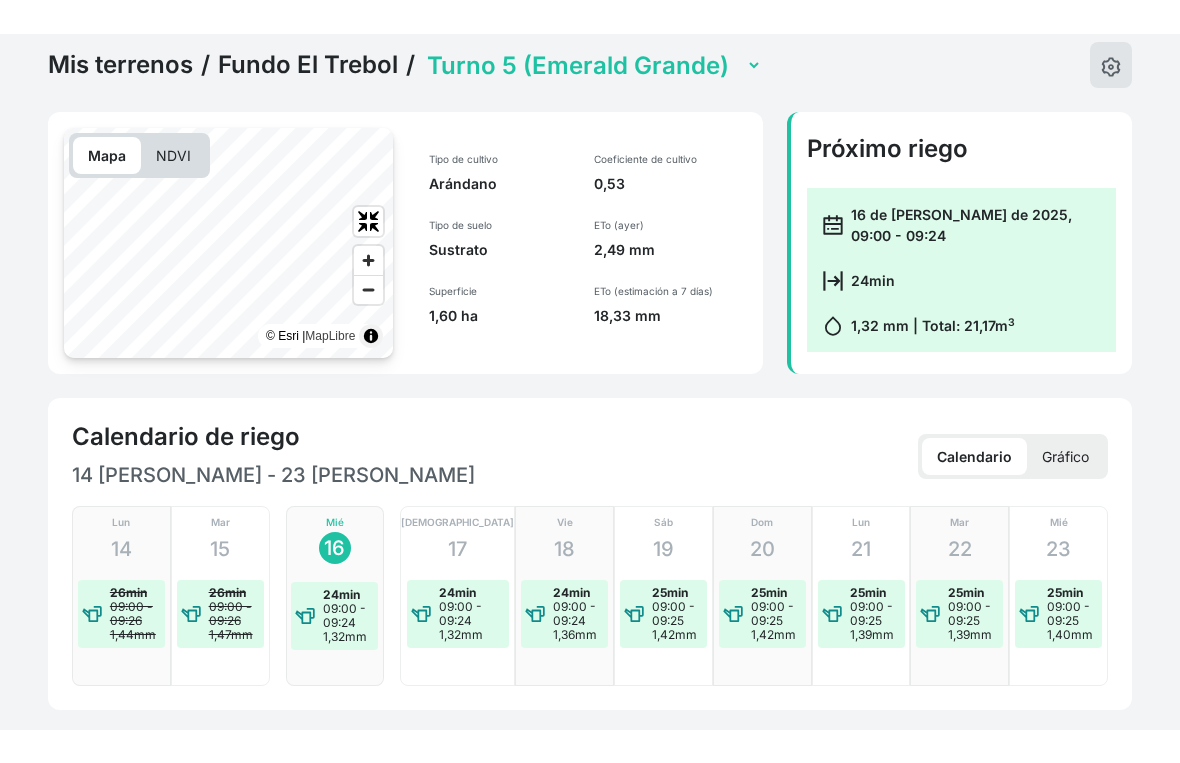 scroll, scrollTop: 24, scrollLeft: 0, axis: vertical 